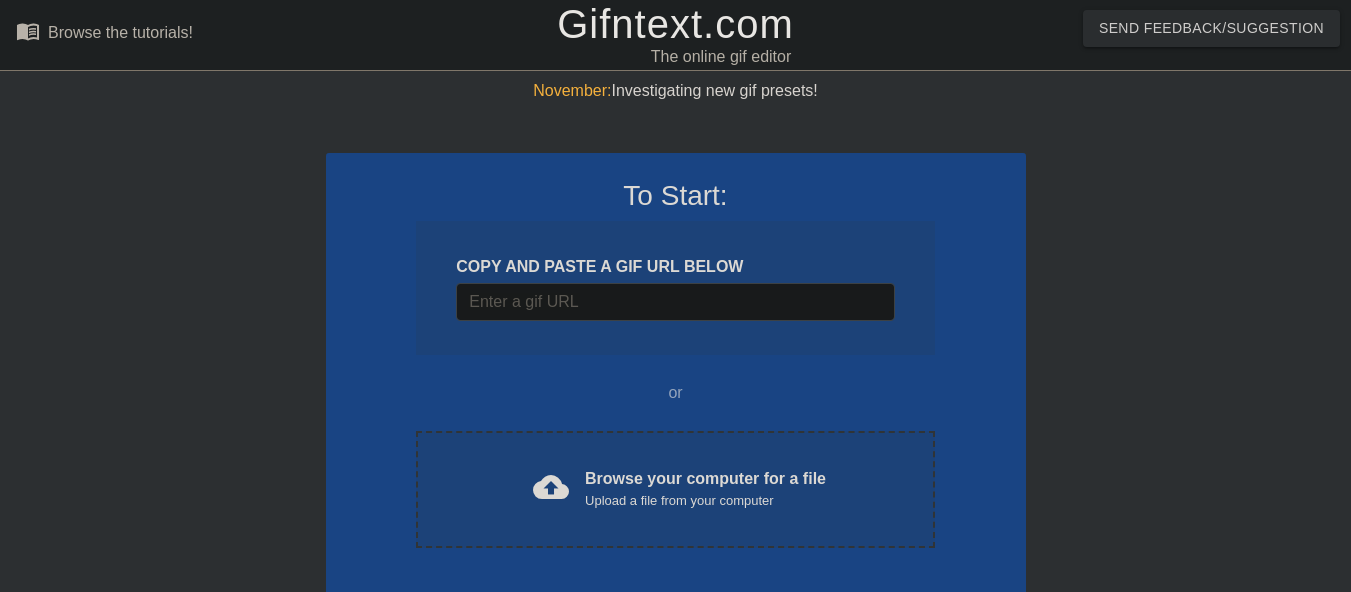 scroll, scrollTop: 0, scrollLeft: 0, axis: both 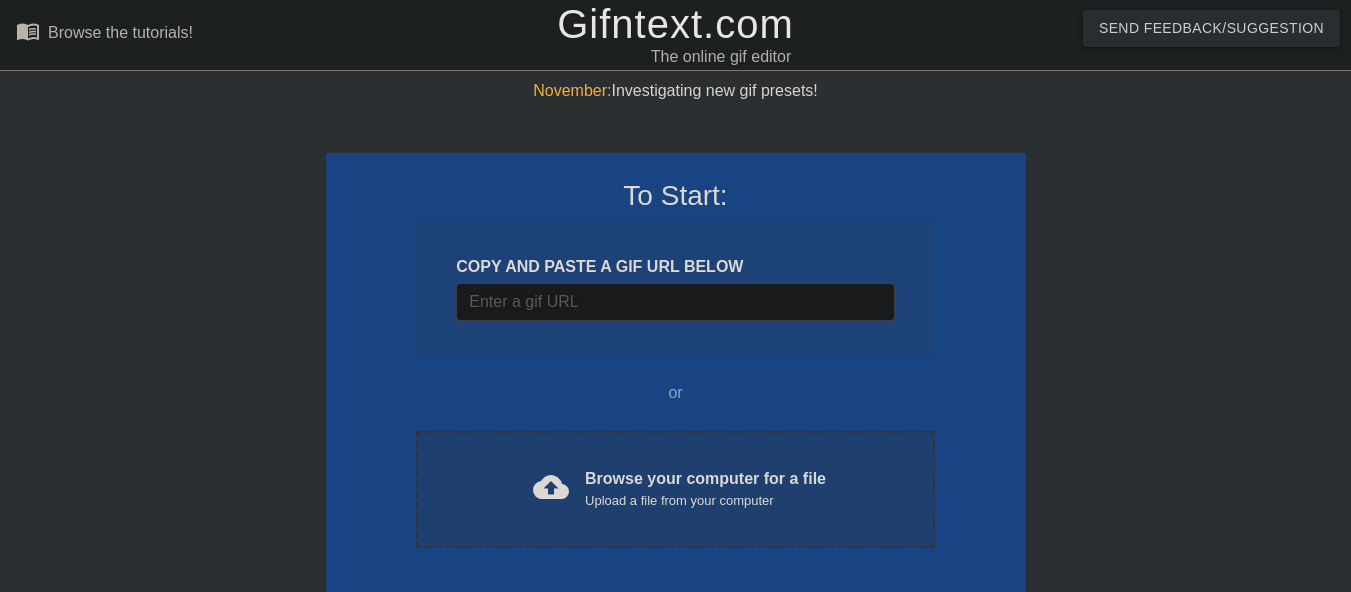 click on "Browse your computer for a file Upload a file from your computer" at bounding box center [705, 489] 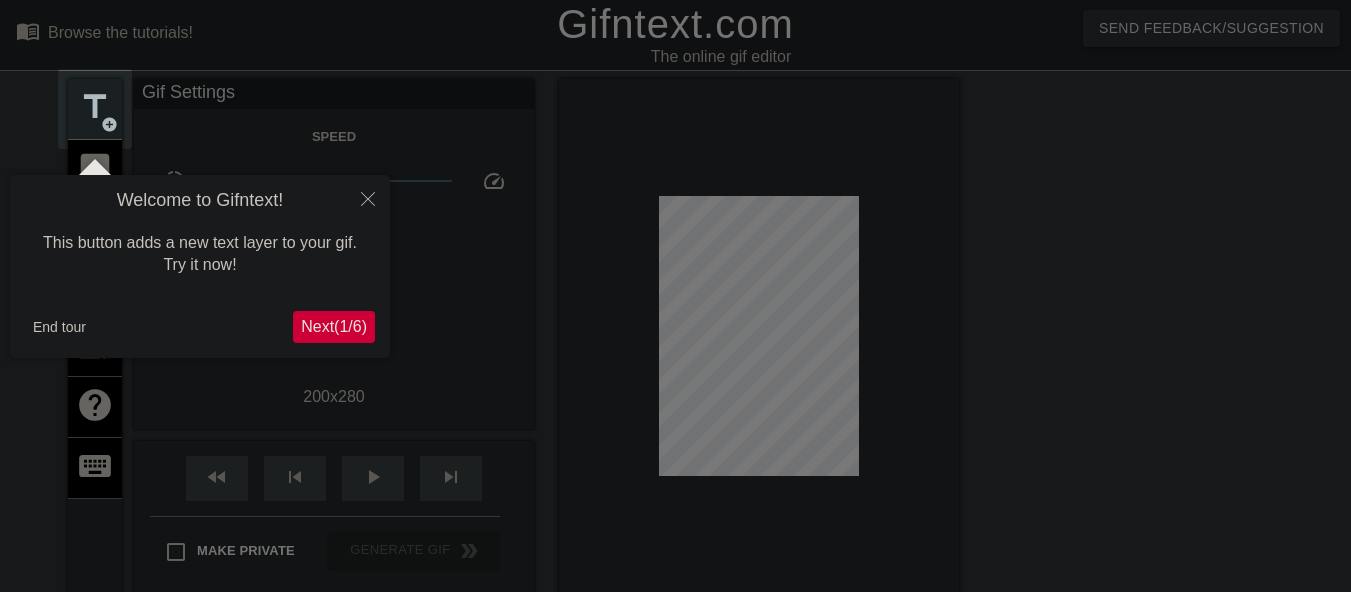 scroll, scrollTop: 49, scrollLeft: 0, axis: vertical 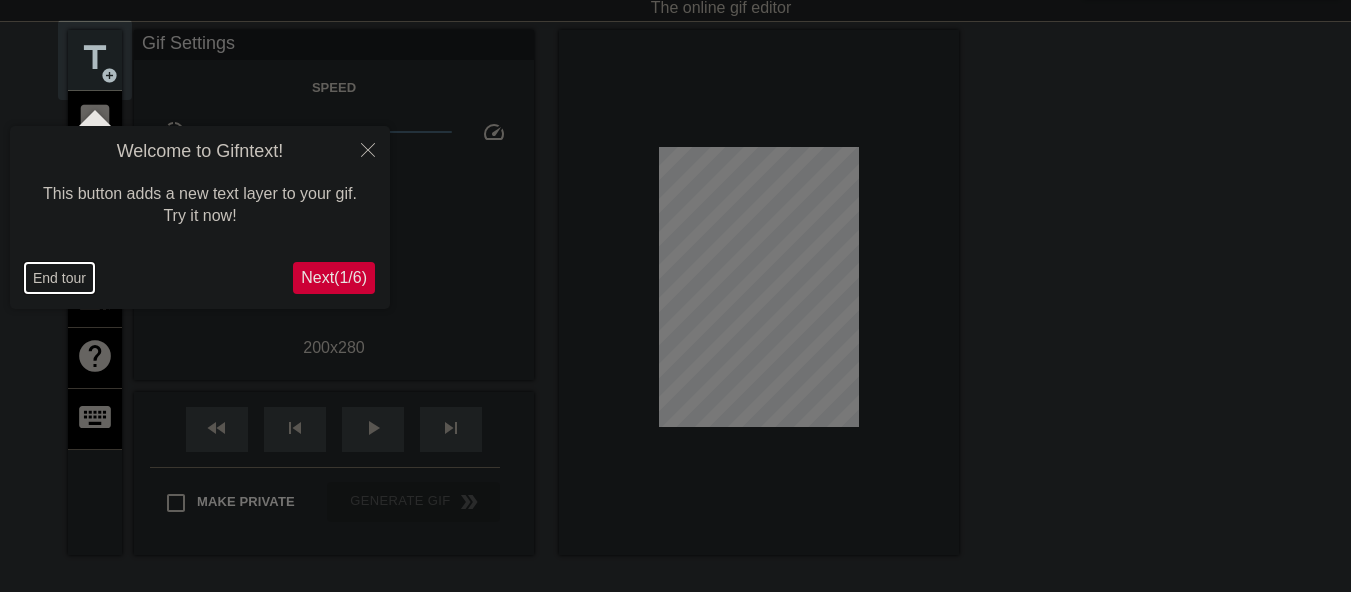 click on "End tour" at bounding box center [59, 278] 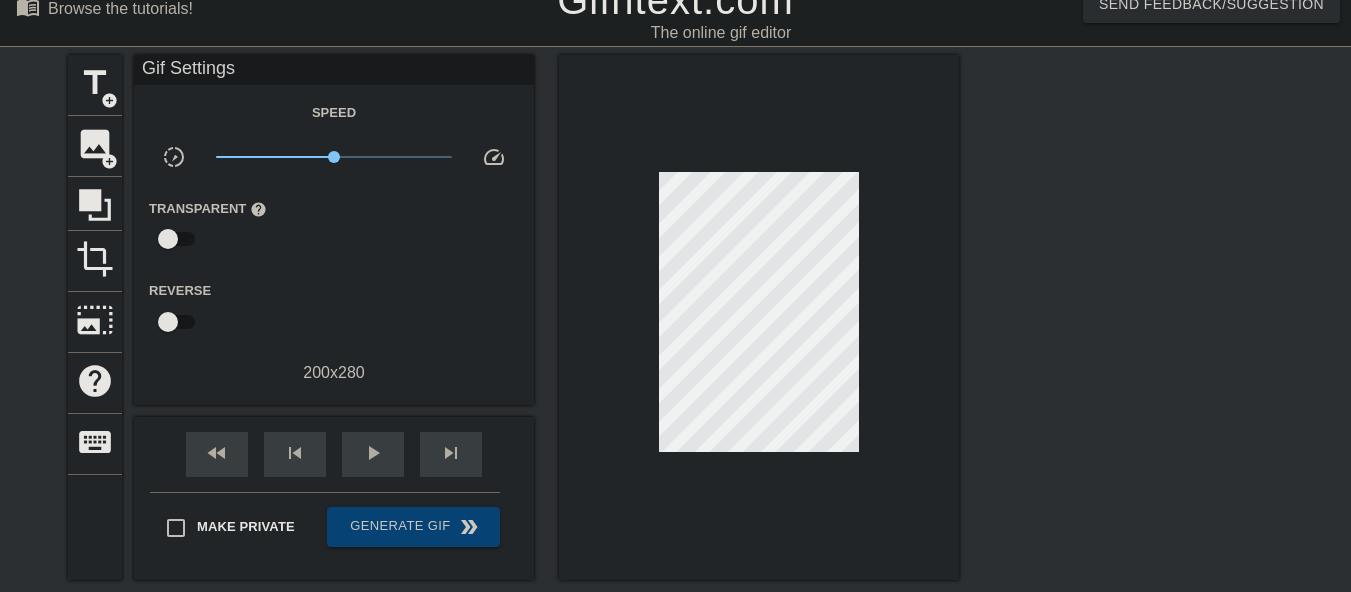 scroll, scrollTop: 0, scrollLeft: 0, axis: both 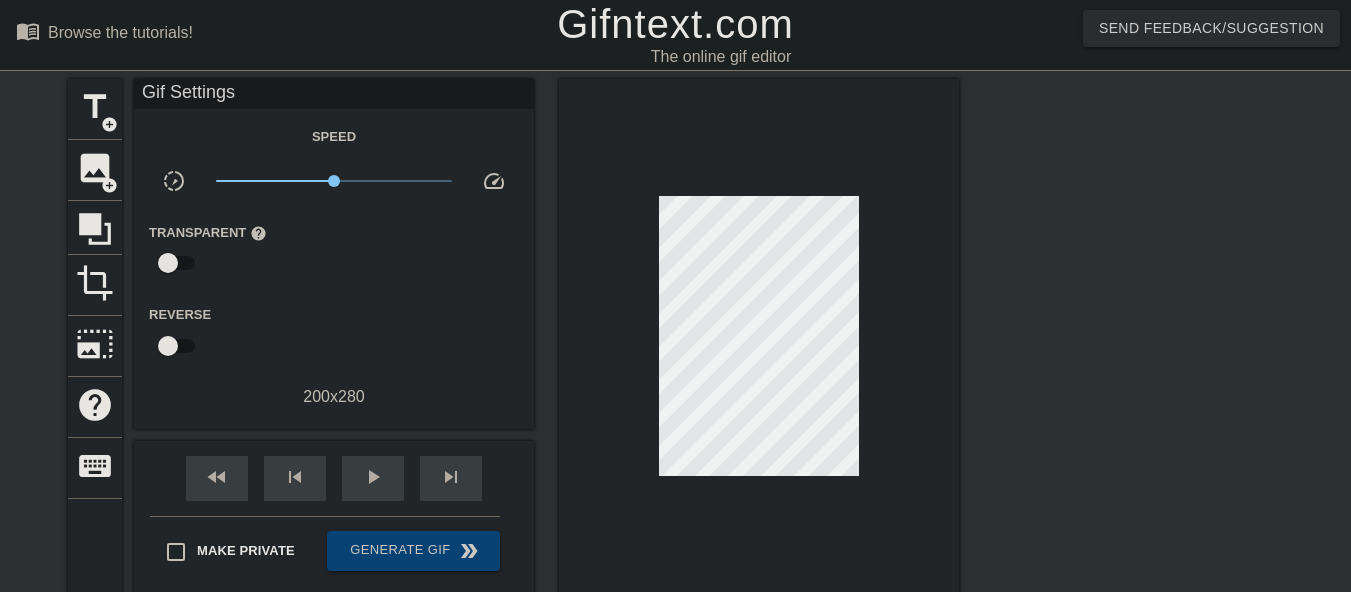 click on "Gifntext.com" at bounding box center (675, 24) 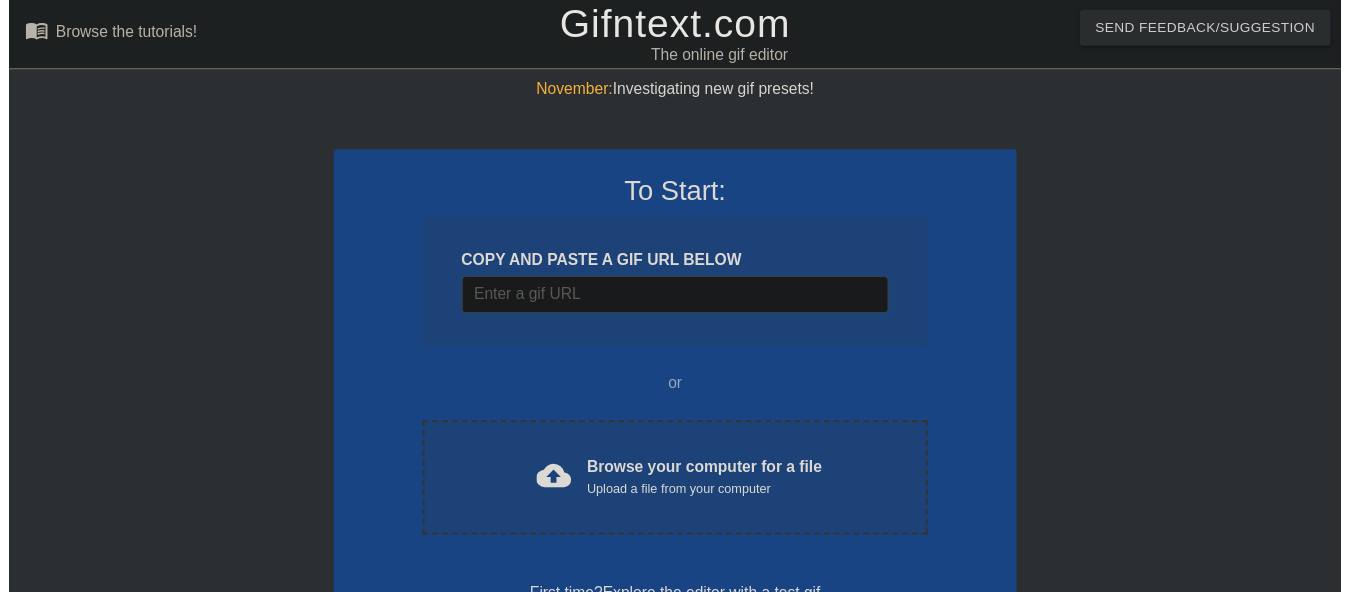 scroll, scrollTop: 0, scrollLeft: 0, axis: both 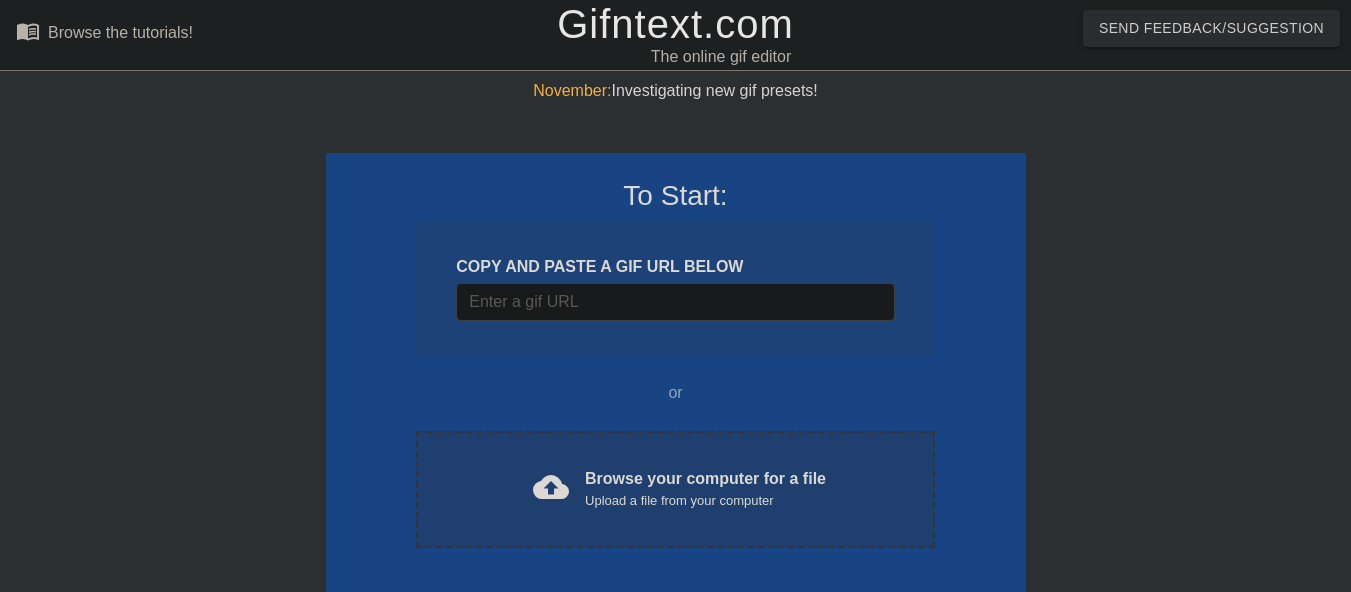 click on "Browse your computer for a file Upload a file from your computer" at bounding box center [705, 489] 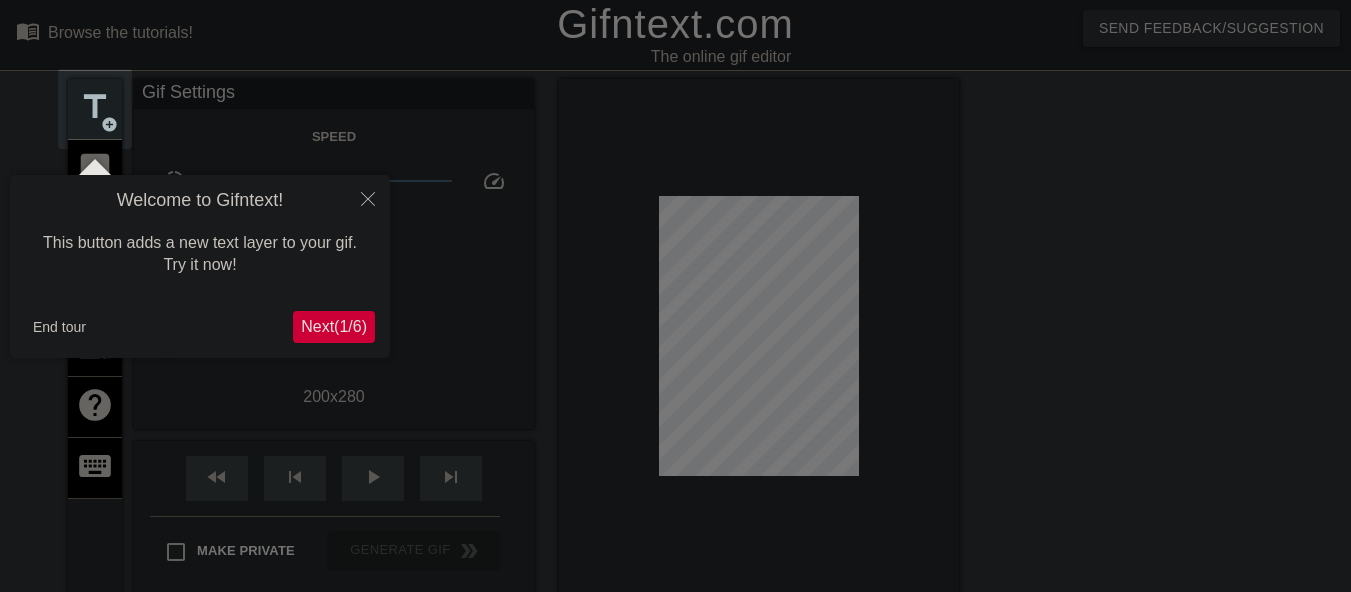 scroll, scrollTop: 49, scrollLeft: 0, axis: vertical 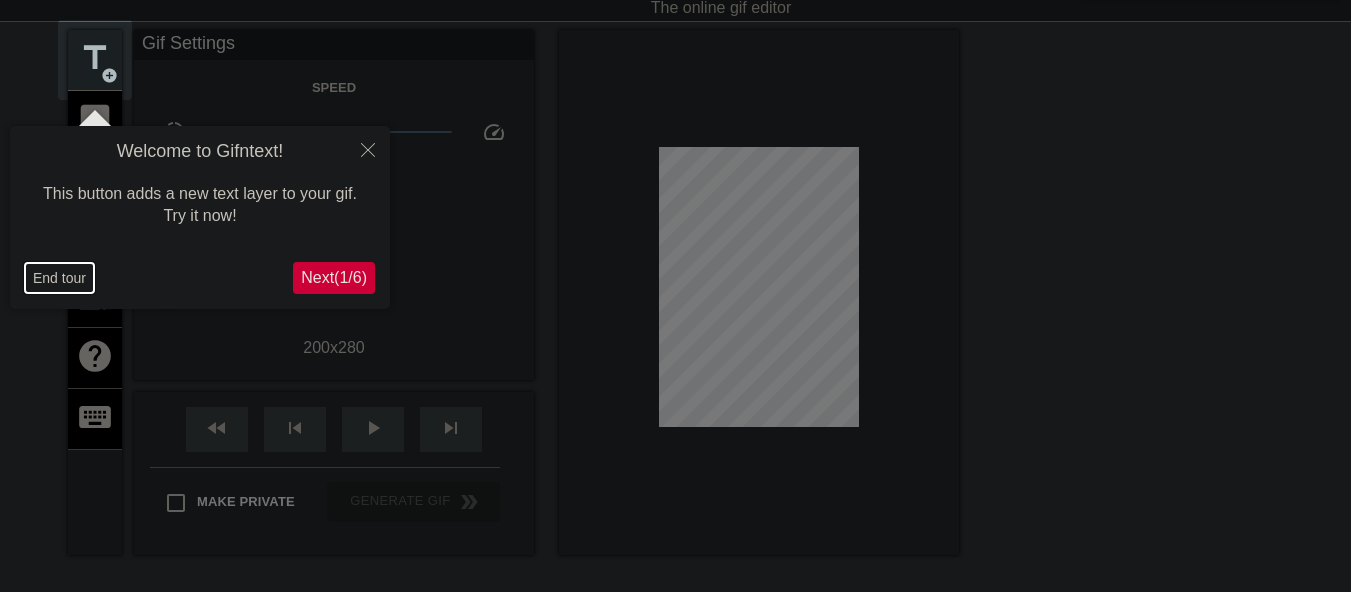 click on "End tour" at bounding box center [59, 278] 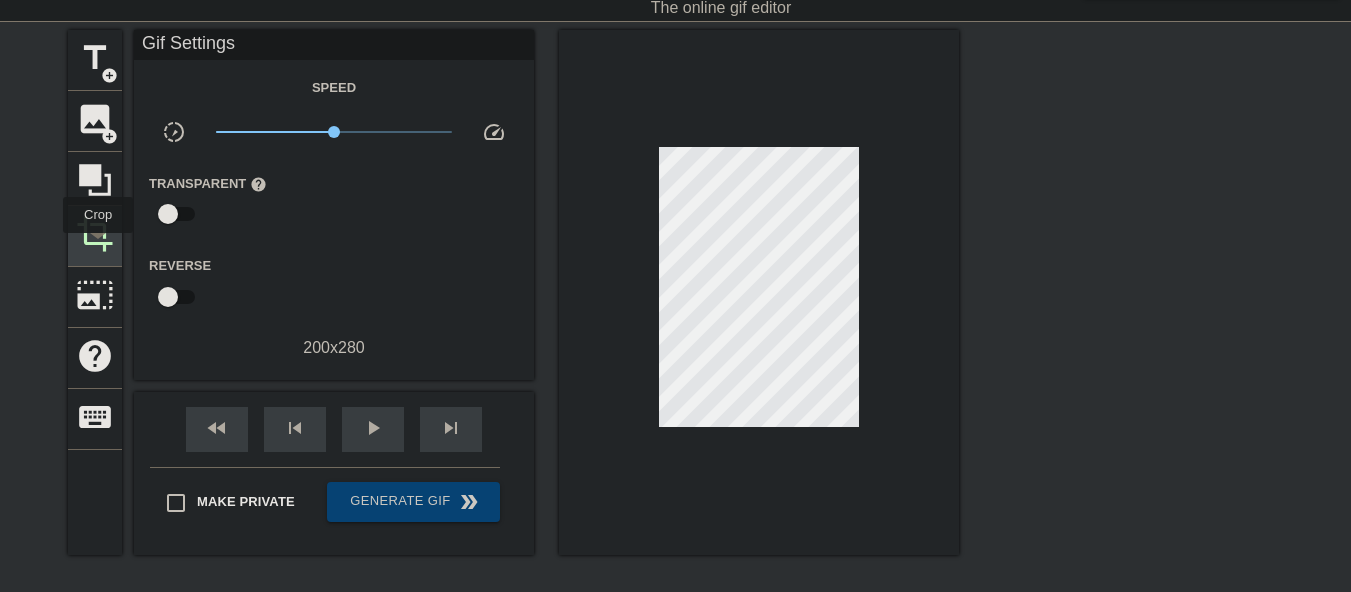 click on "crop" at bounding box center [95, 234] 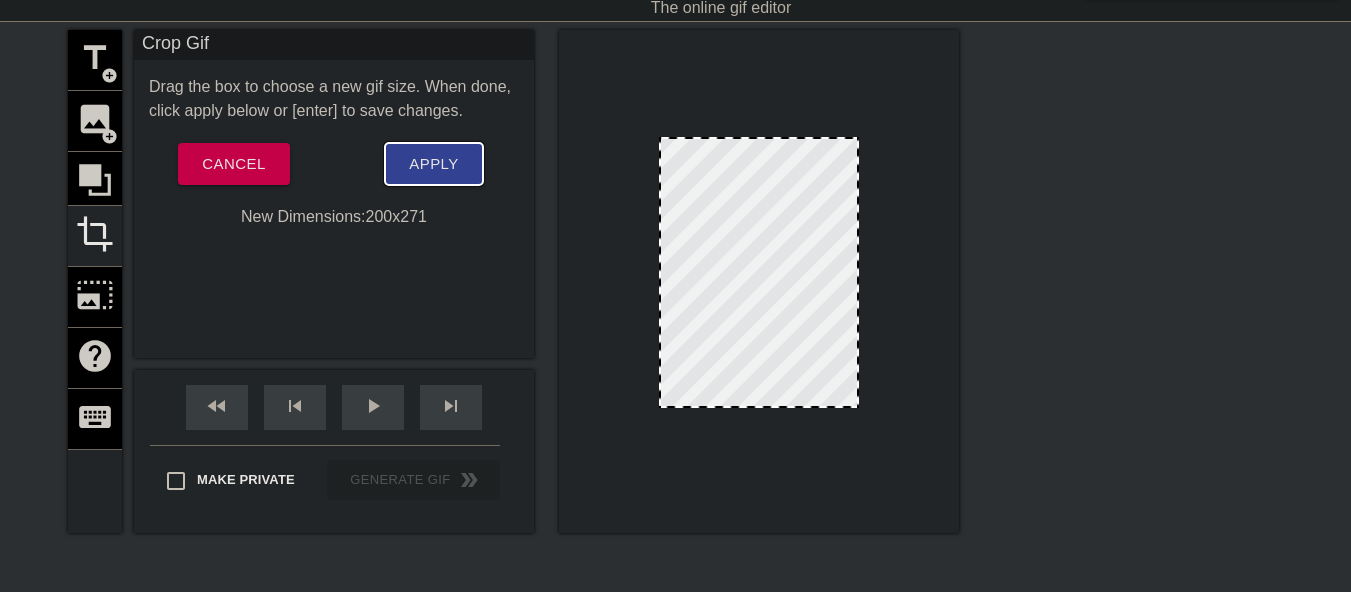 click on "Apply" at bounding box center [433, 164] 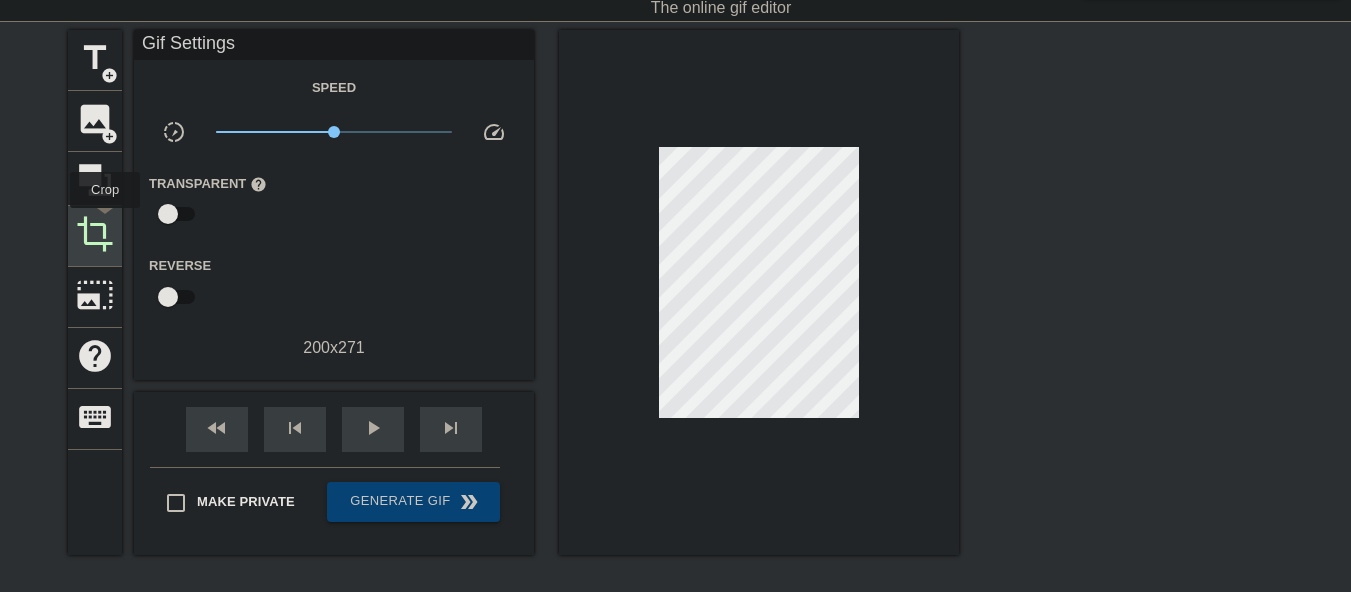 click on "crop" at bounding box center [95, 234] 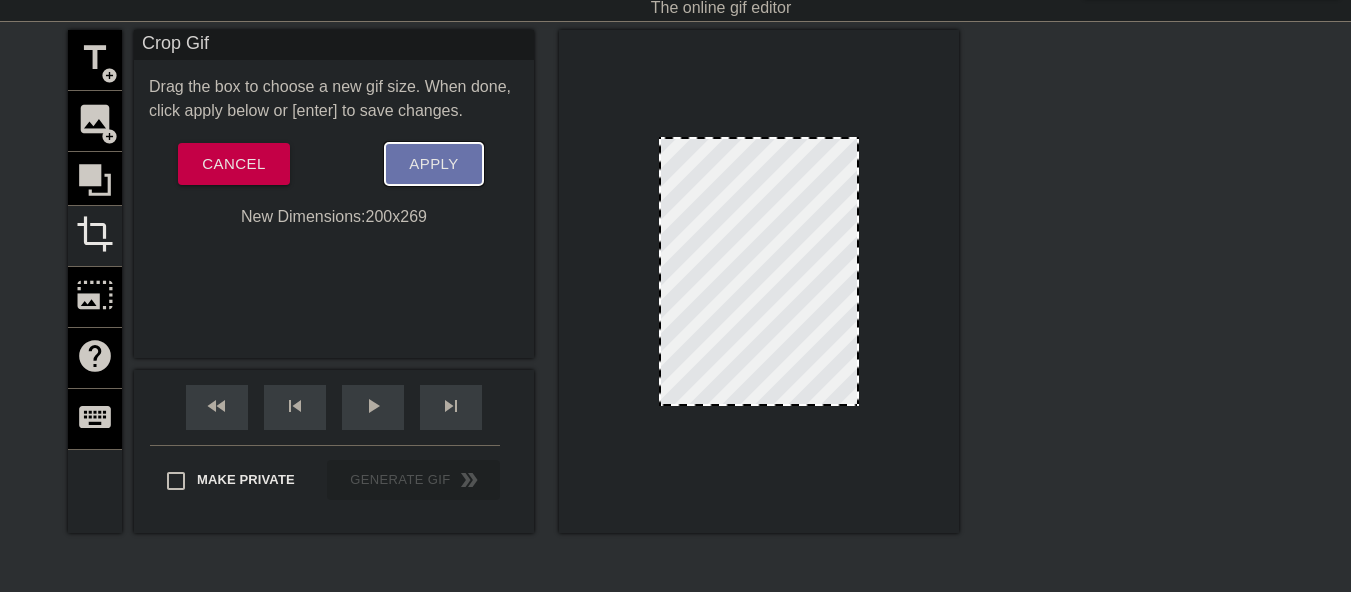 click on "Apply" at bounding box center [433, 164] 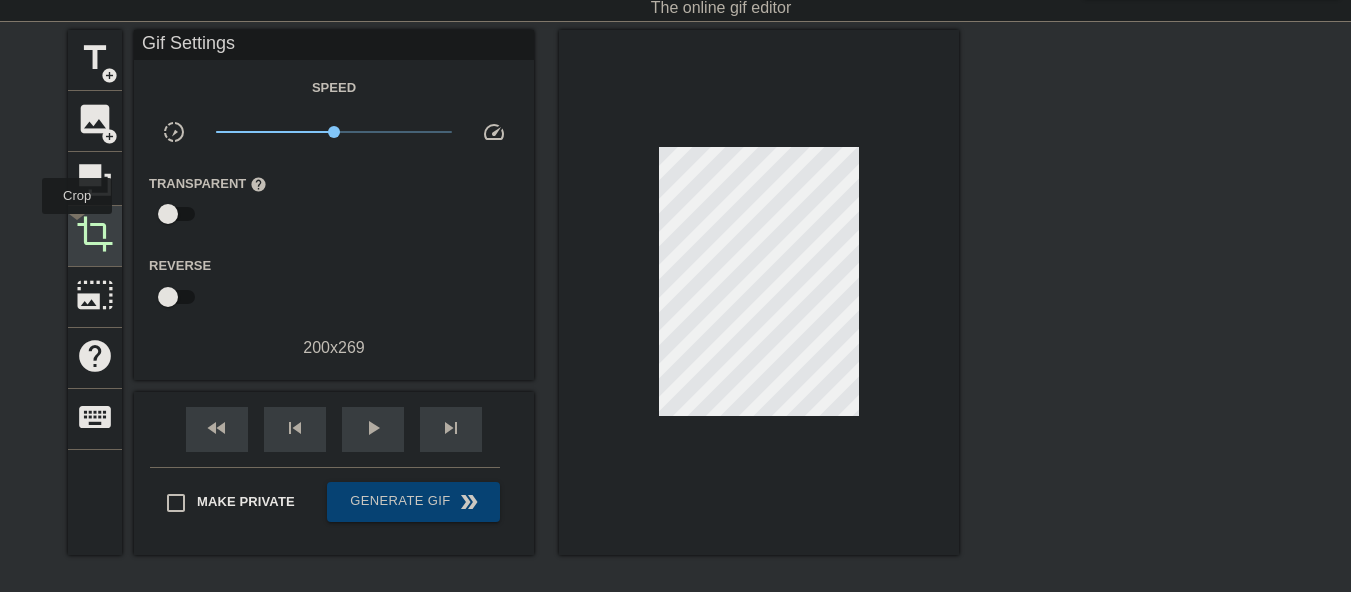 click on "crop" at bounding box center (95, 234) 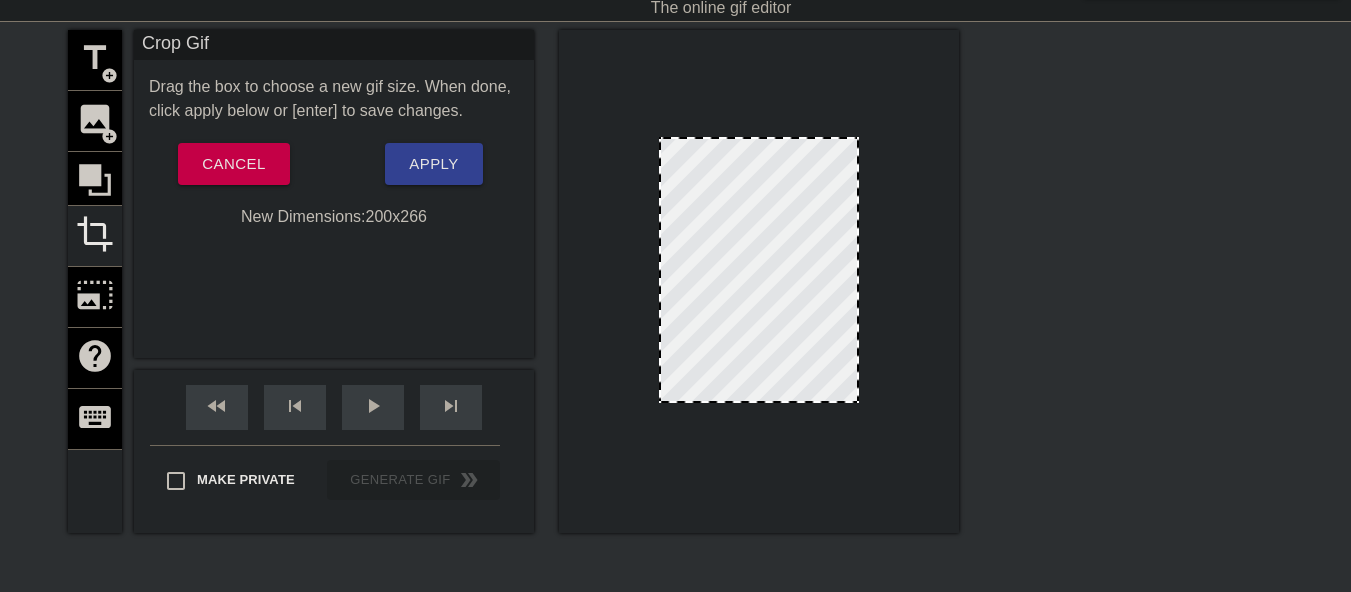 click at bounding box center [759, 401] 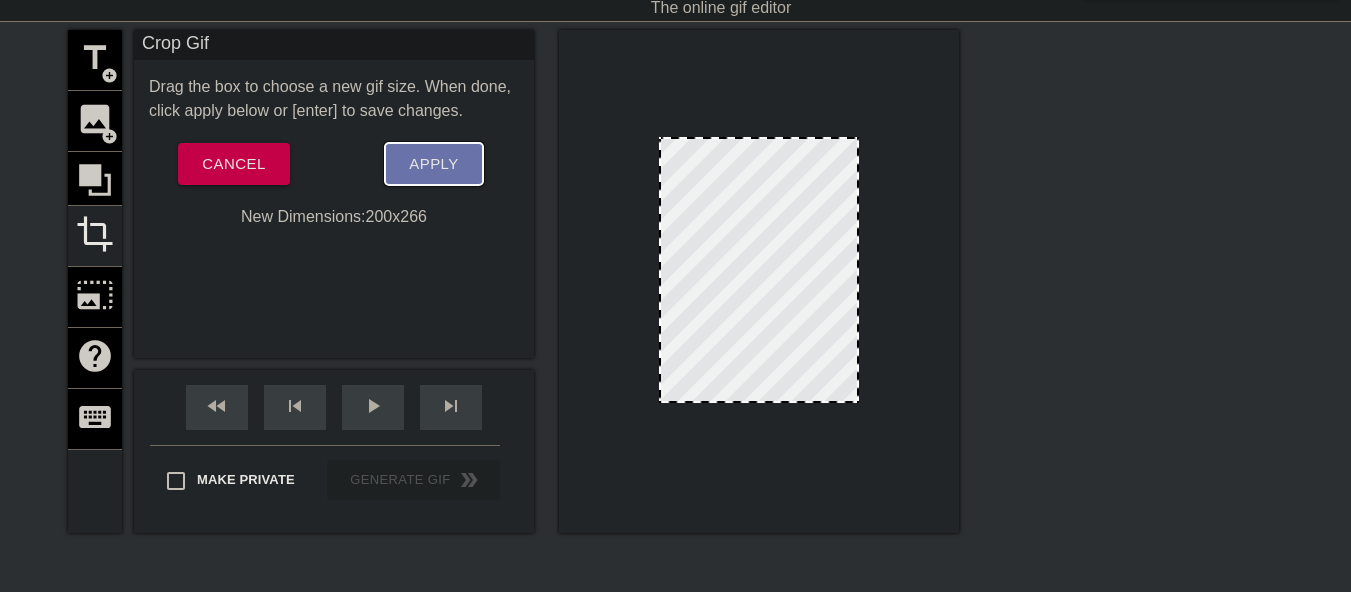 click on "Apply" at bounding box center (433, 164) 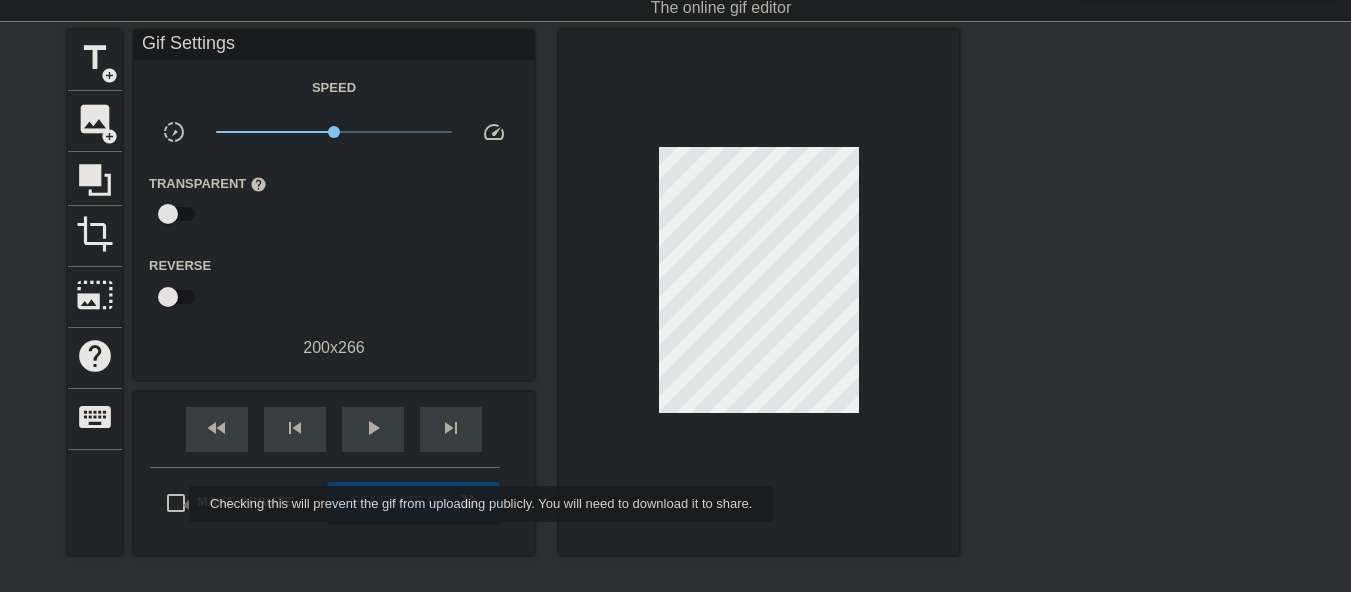 click on "Make Private" at bounding box center [176, 503] 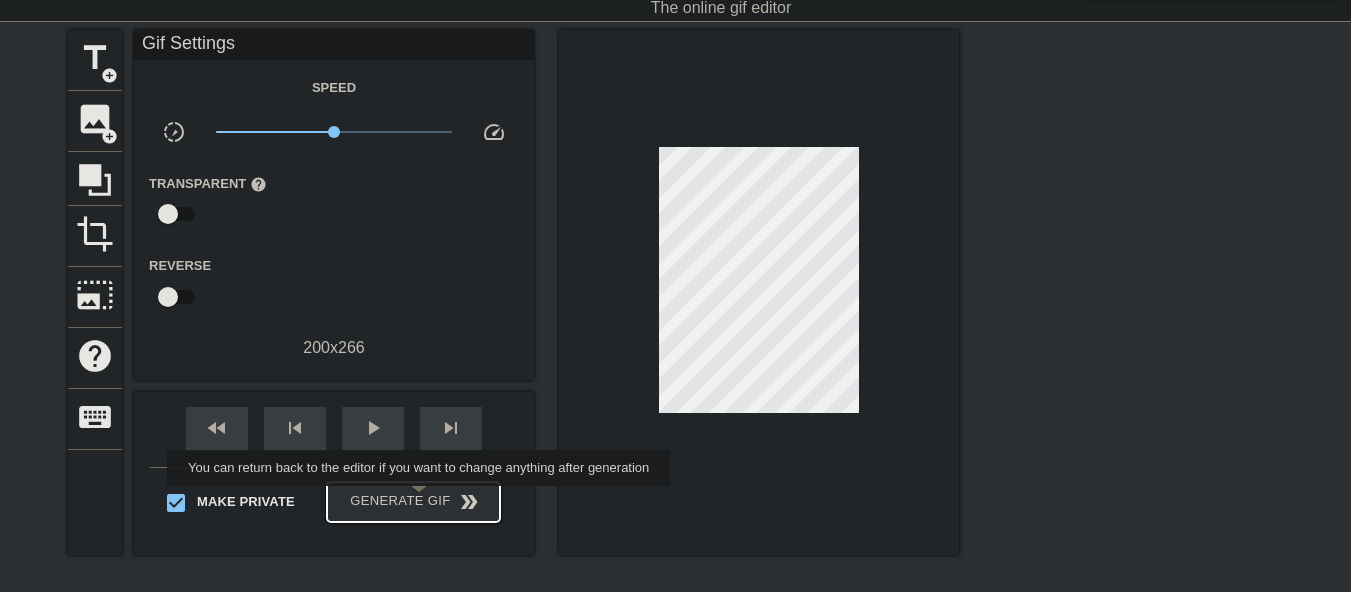 click on "Generate Gif double_arrow" at bounding box center [413, 502] 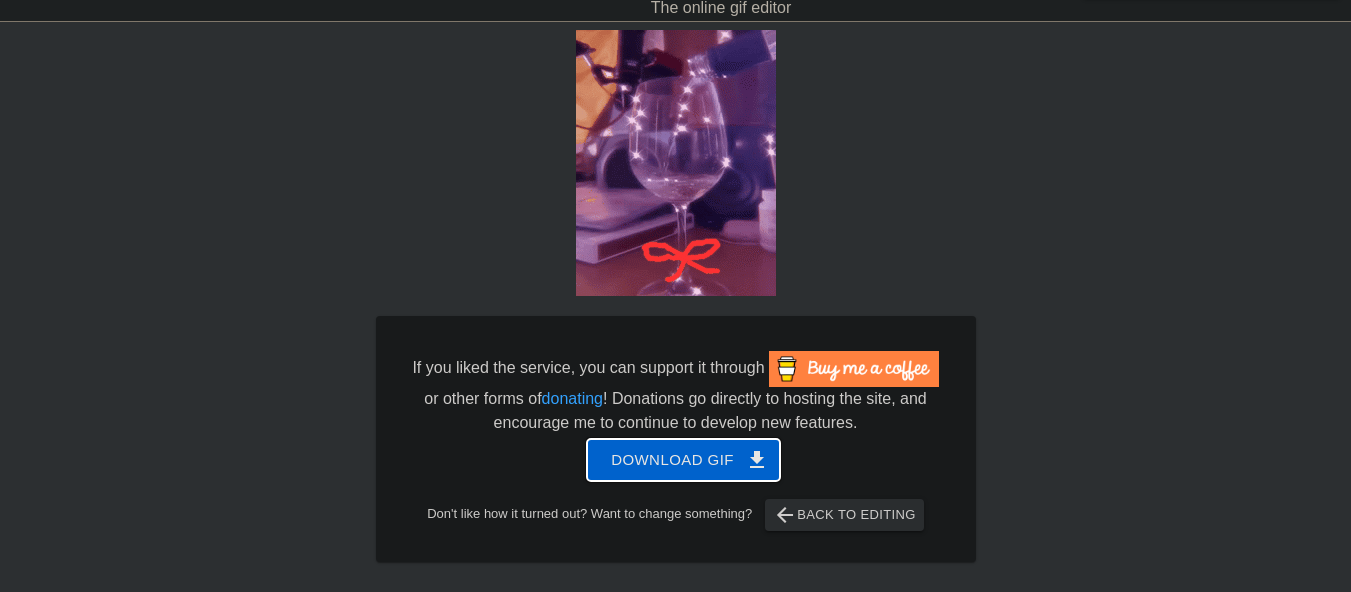click on "Download gif get_app" at bounding box center [683, 460] 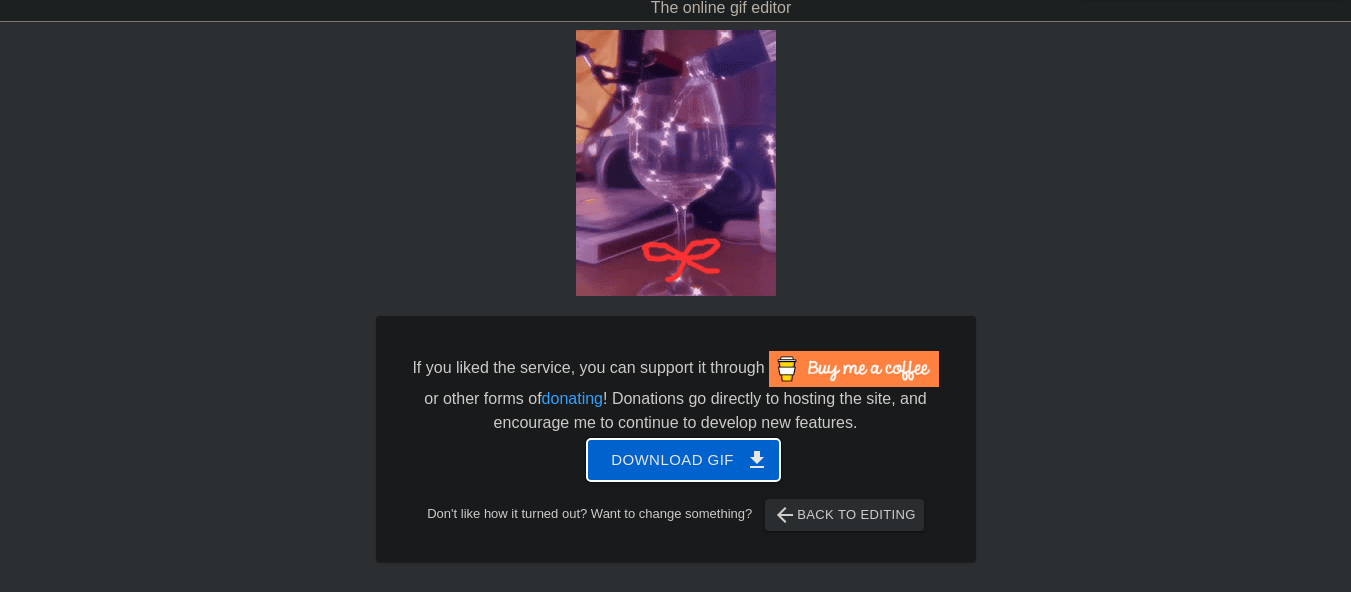 scroll, scrollTop: 0, scrollLeft: 0, axis: both 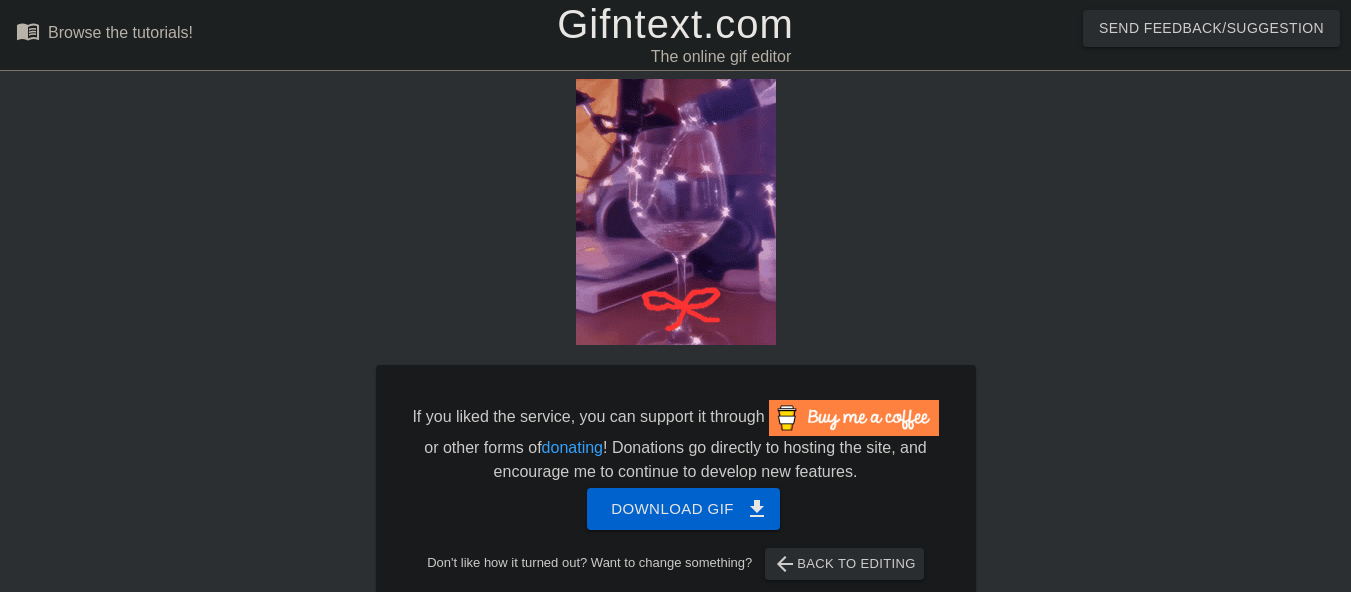 click on "Gifntext.com" at bounding box center (675, 24) 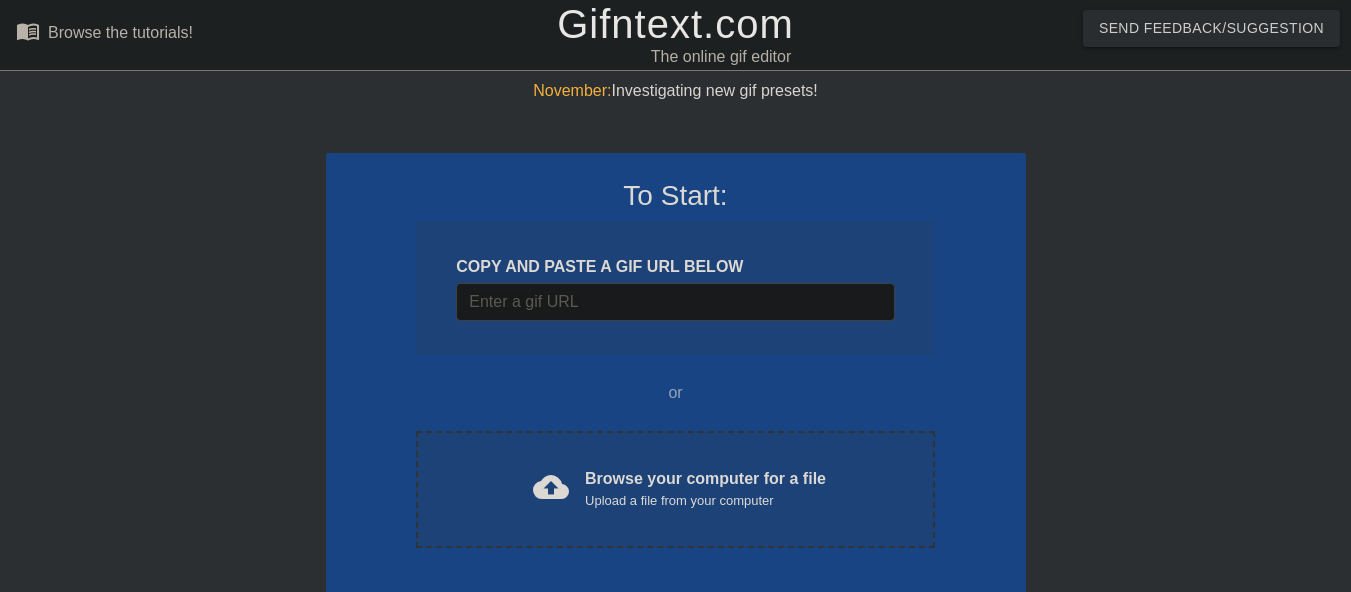 scroll, scrollTop: 0, scrollLeft: 0, axis: both 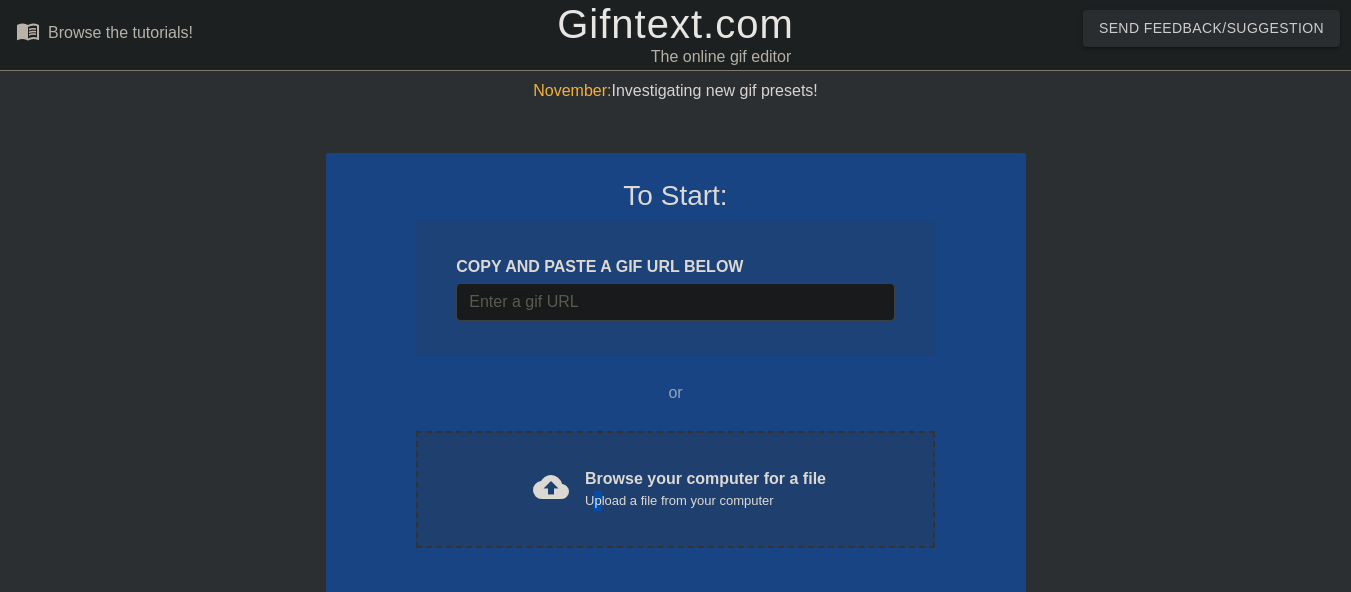 click on "Upload a file from your computer" at bounding box center (705, 501) 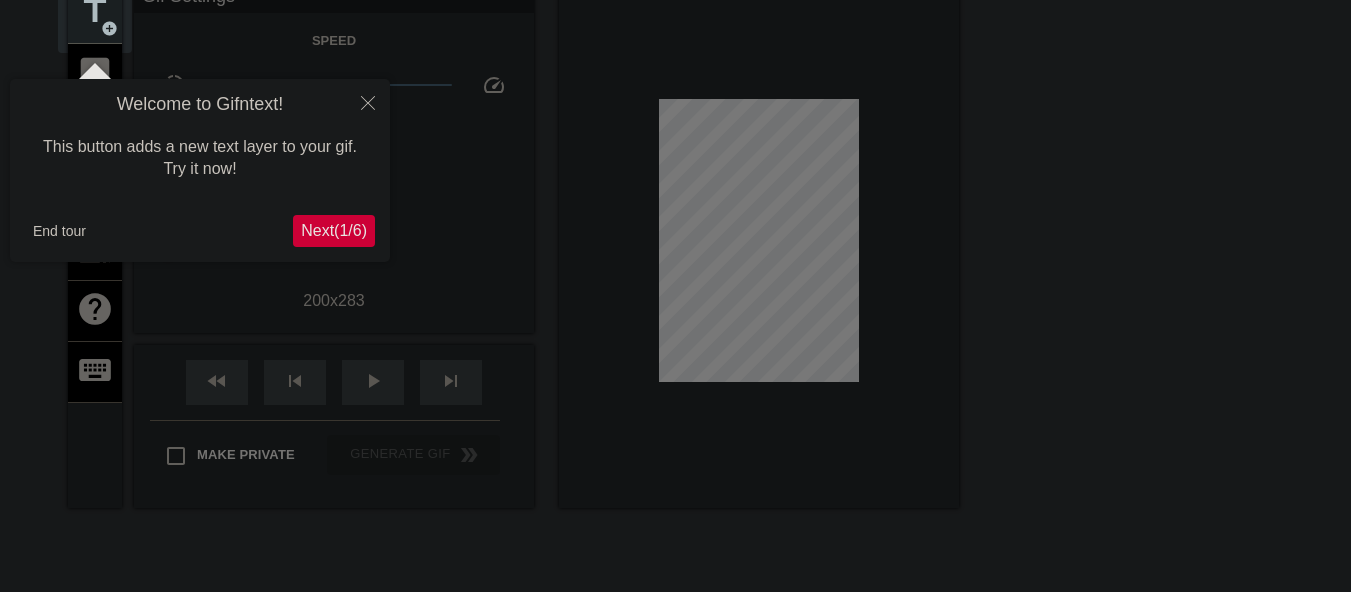 scroll, scrollTop: 49, scrollLeft: 0, axis: vertical 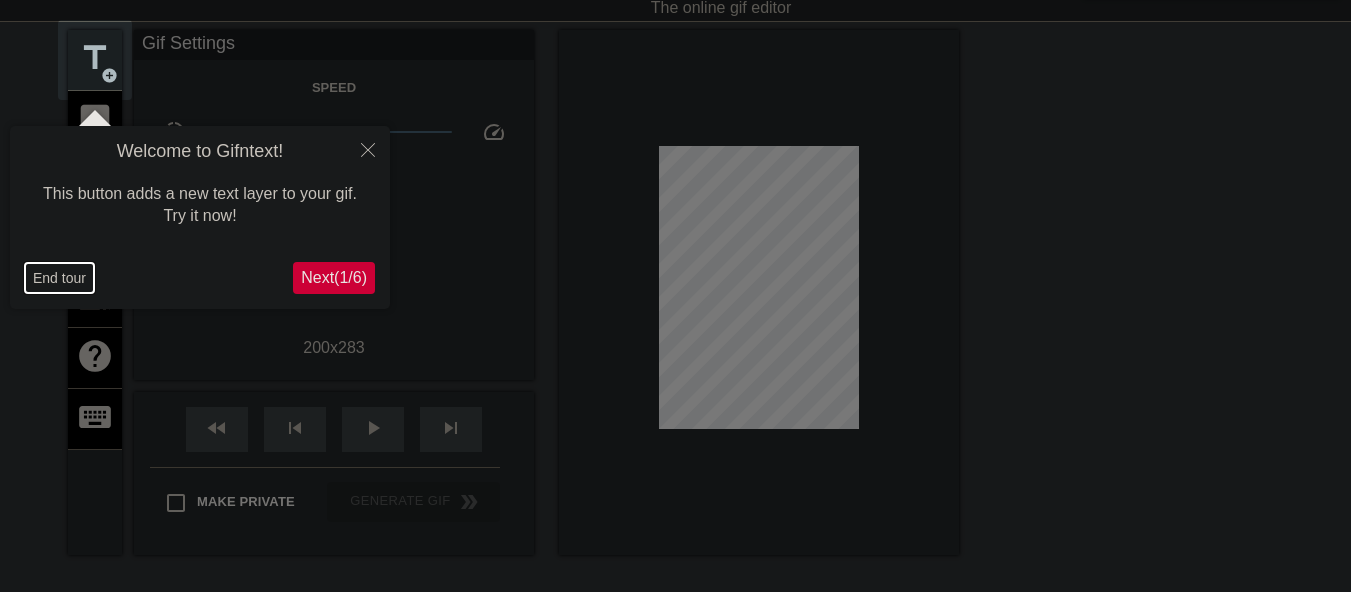 click on "End tour" at bounding box center [59, 278] 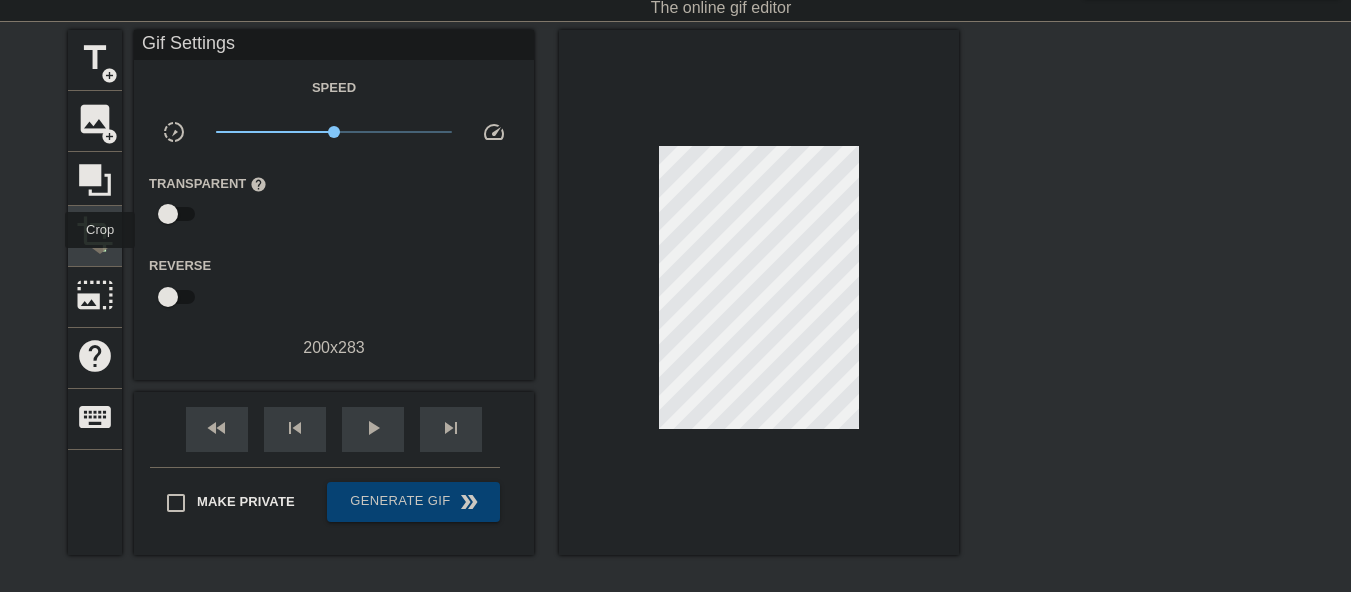 click on "crop" at bounding box center [95, 236] 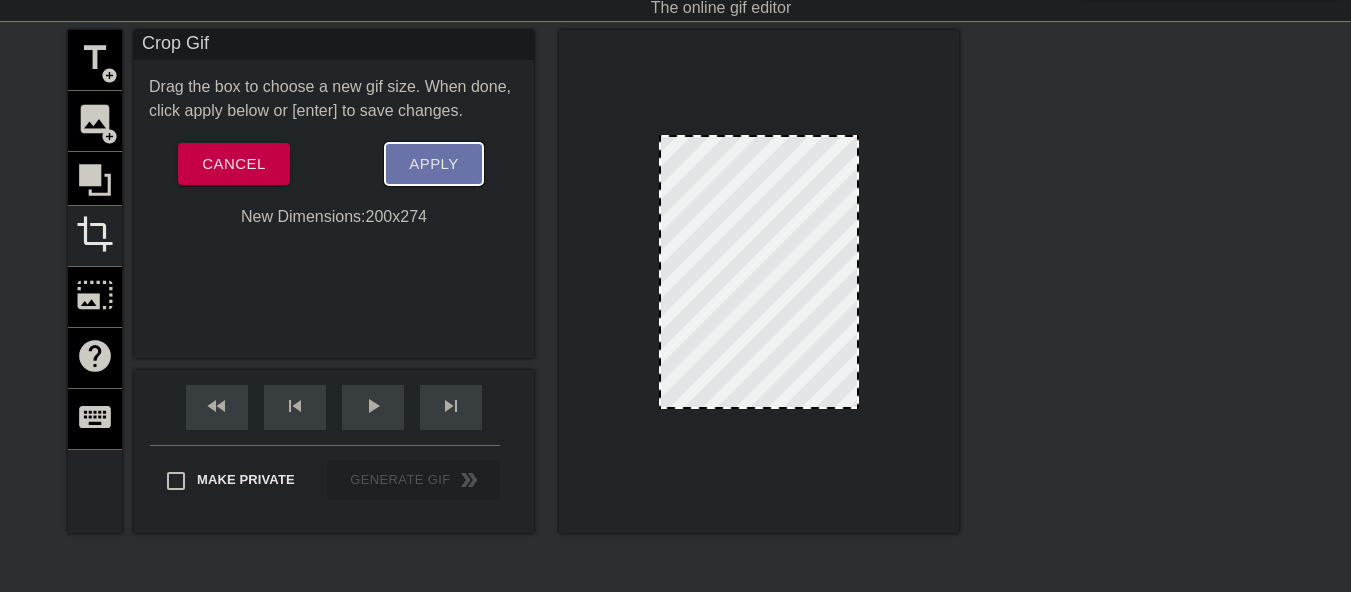 click on "Apply" at bounding box center [433, 164] 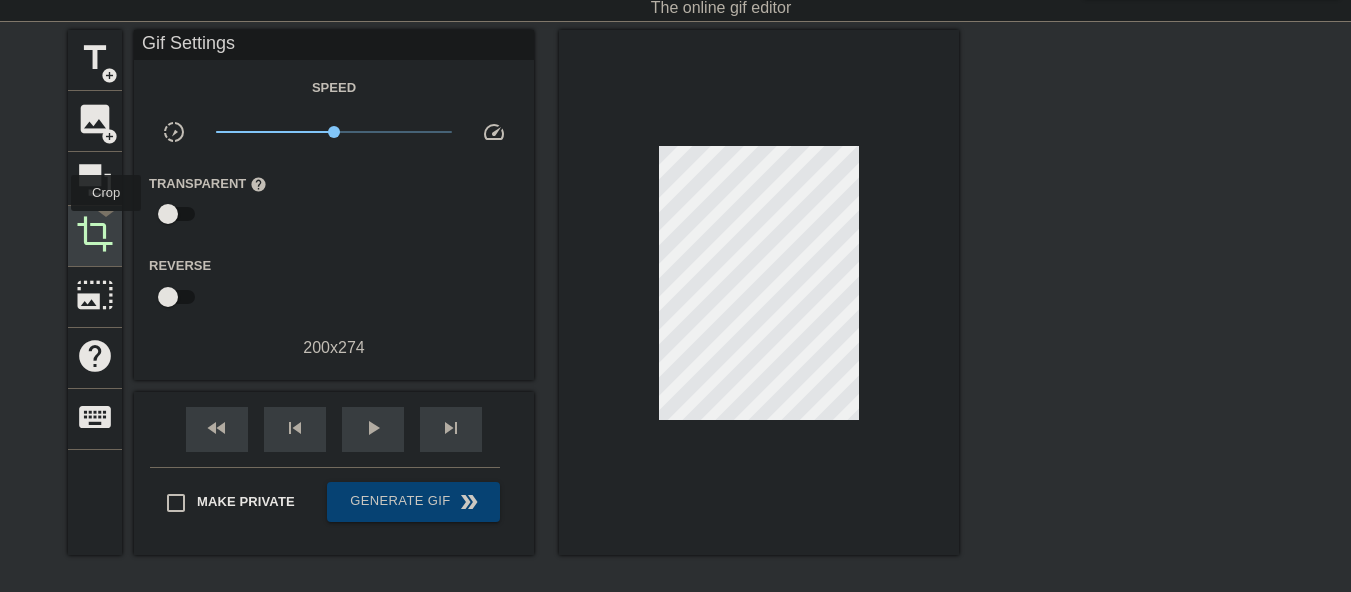 click on "crop" at bounding box center (95, 234) 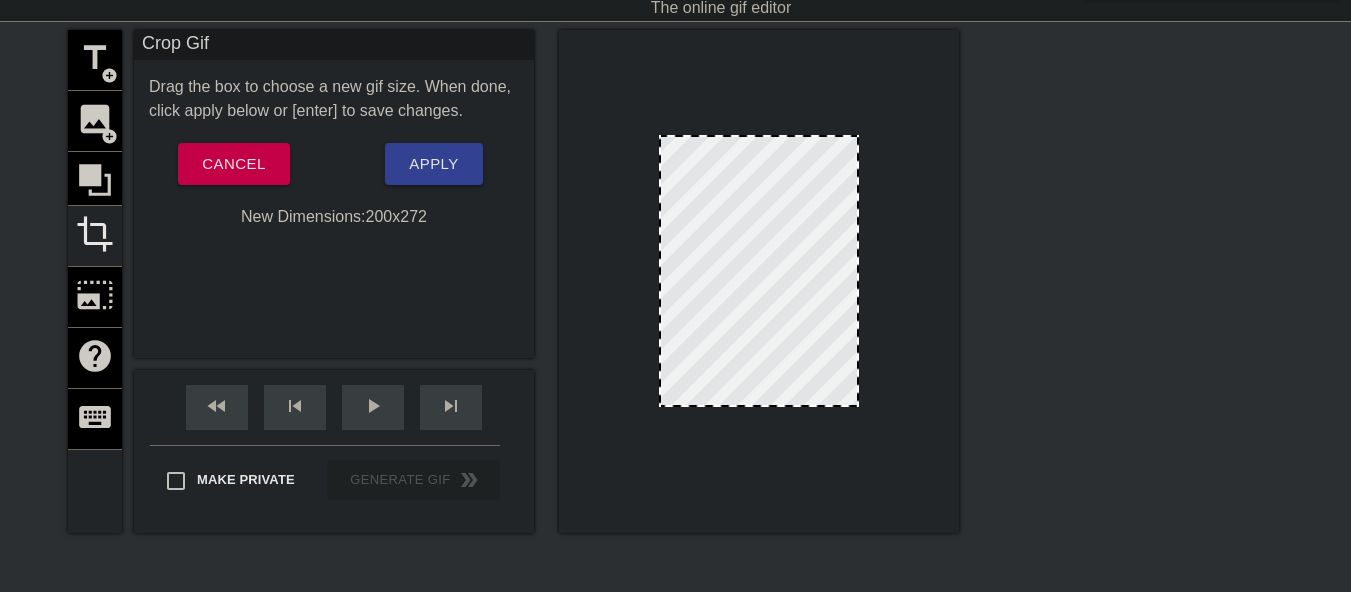 click at bounding box center [759, 405] 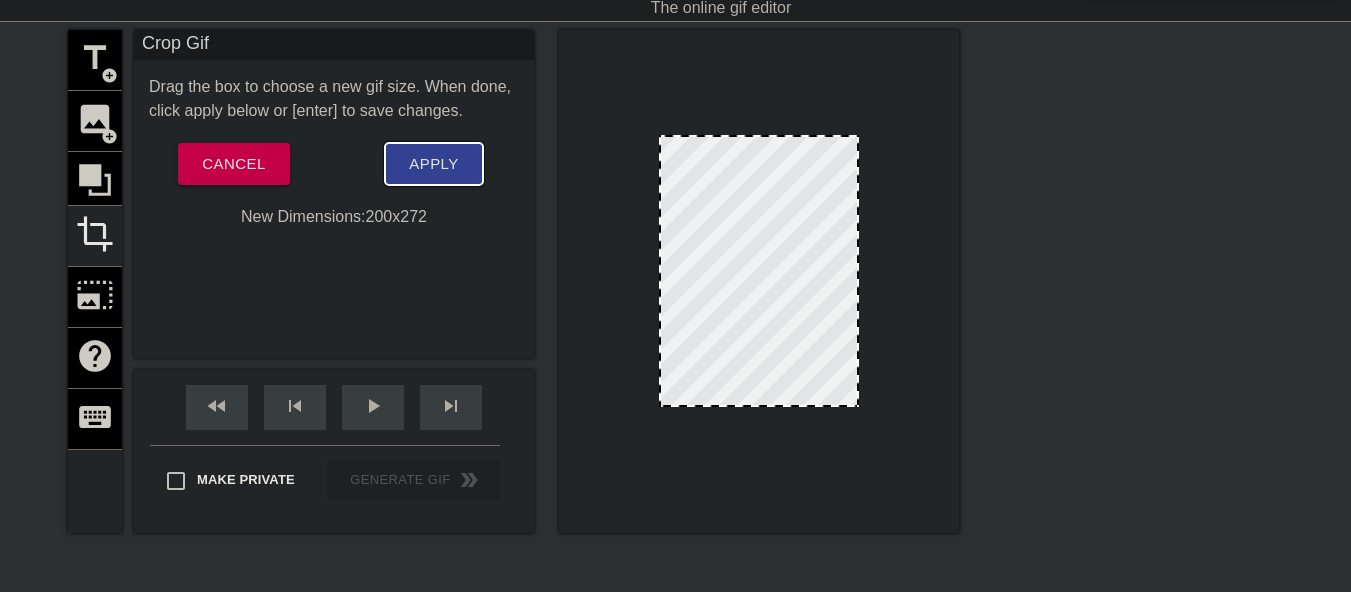 click on "Apply" at bounding box center (433, 164) 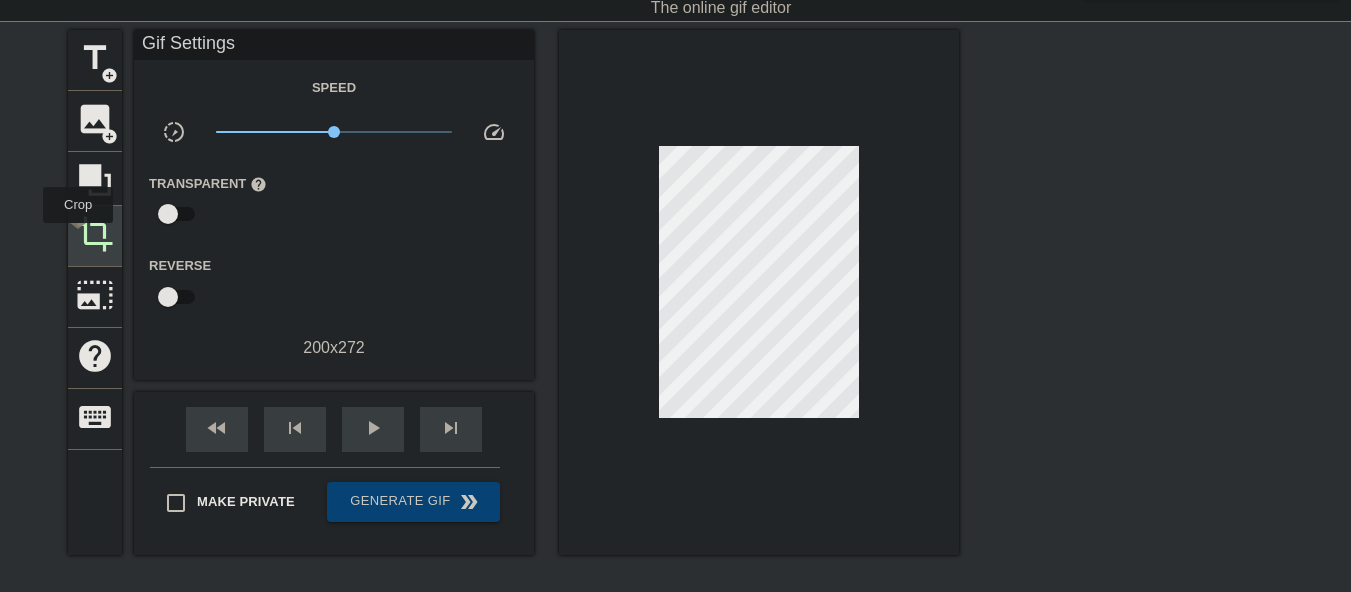 click on "crop" at bounding box center (95, 234) 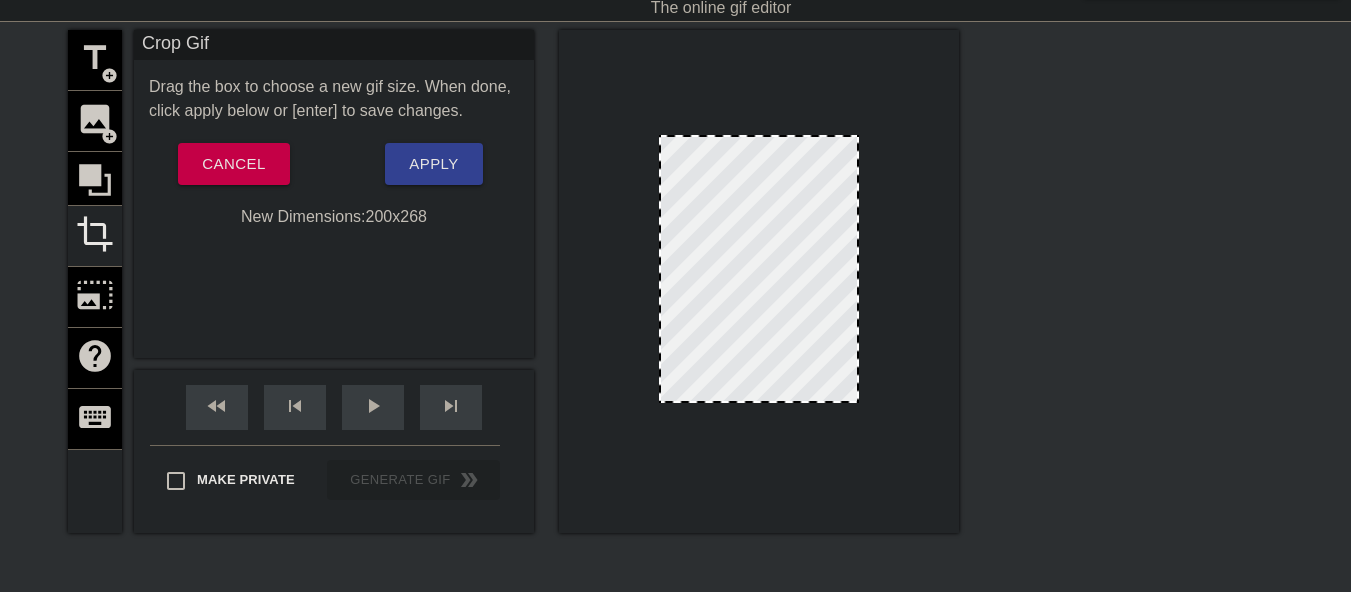 click at bounding box center (759, 401) 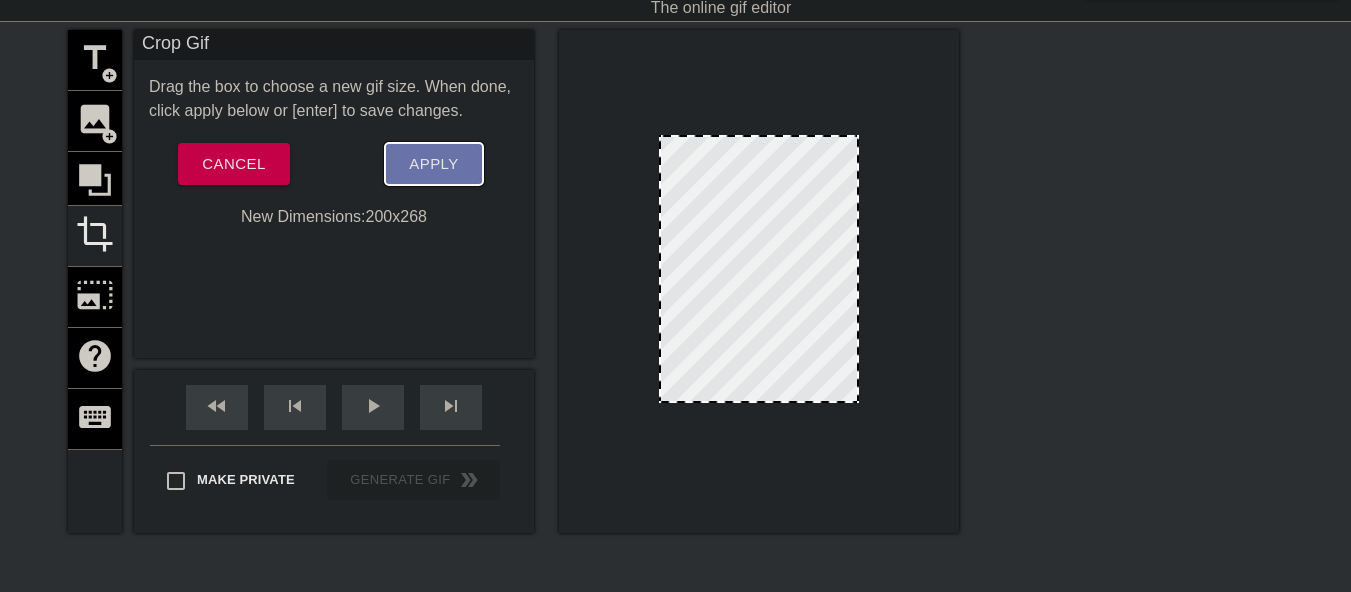 click on "Apply" at bounding box center (433, 164) 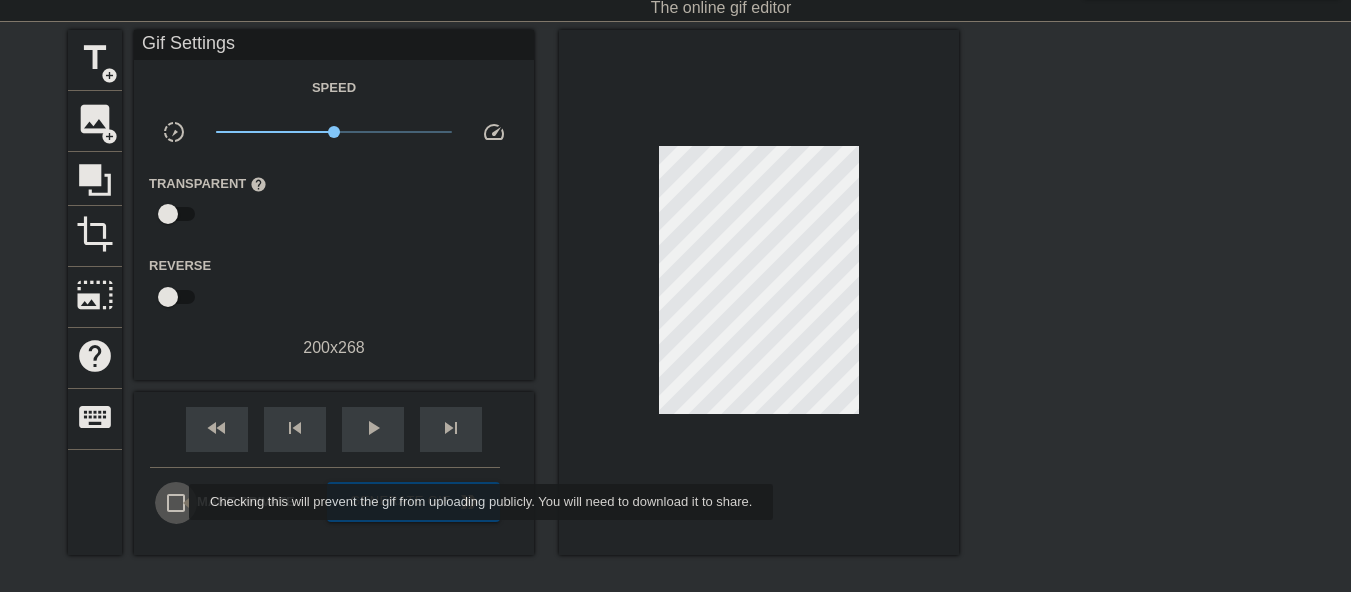 click on "Make Private" at bounding box center [176, 503] 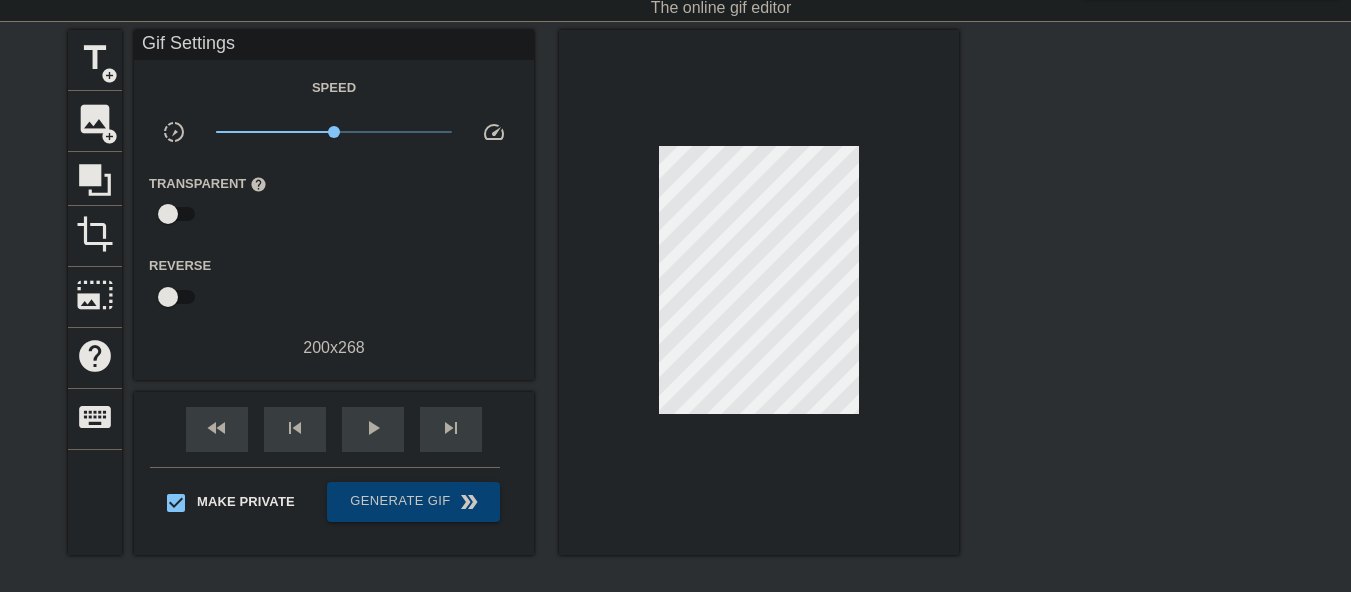 click on "fast_rewind skip_previous play_arrow skip_next Make Private Generate Gif double_arrow" at bounding box center (334, 473) 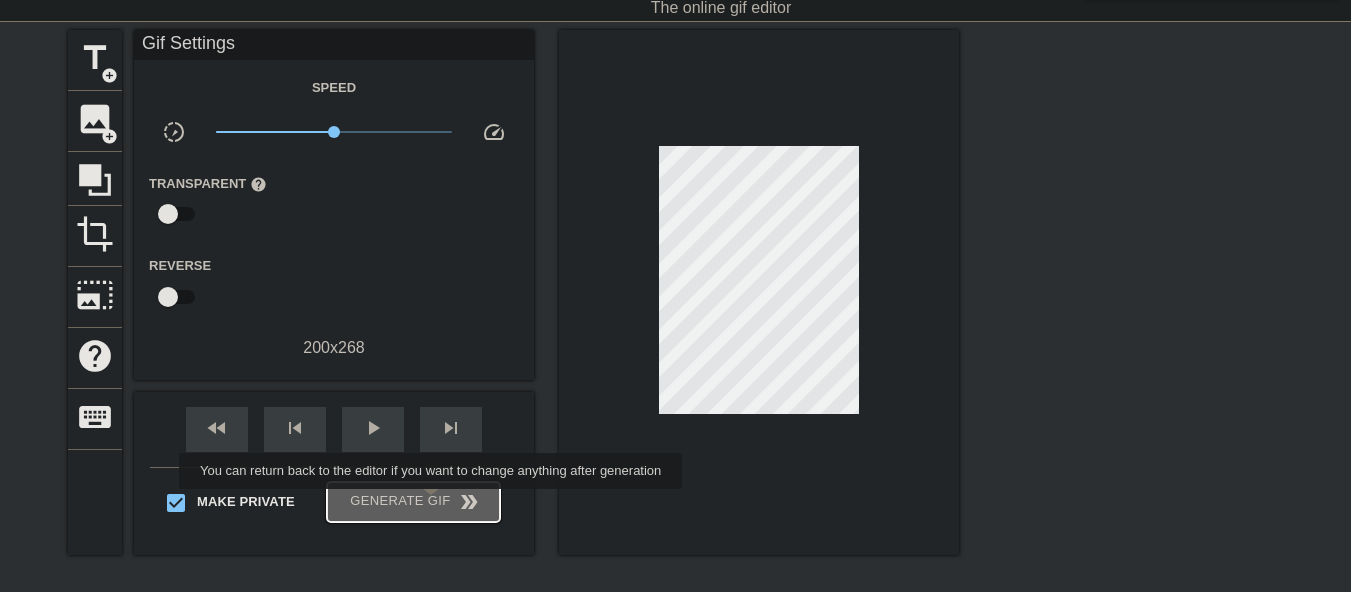 click on "Generate Gif double_arrow" at bounding box center (413, 502) 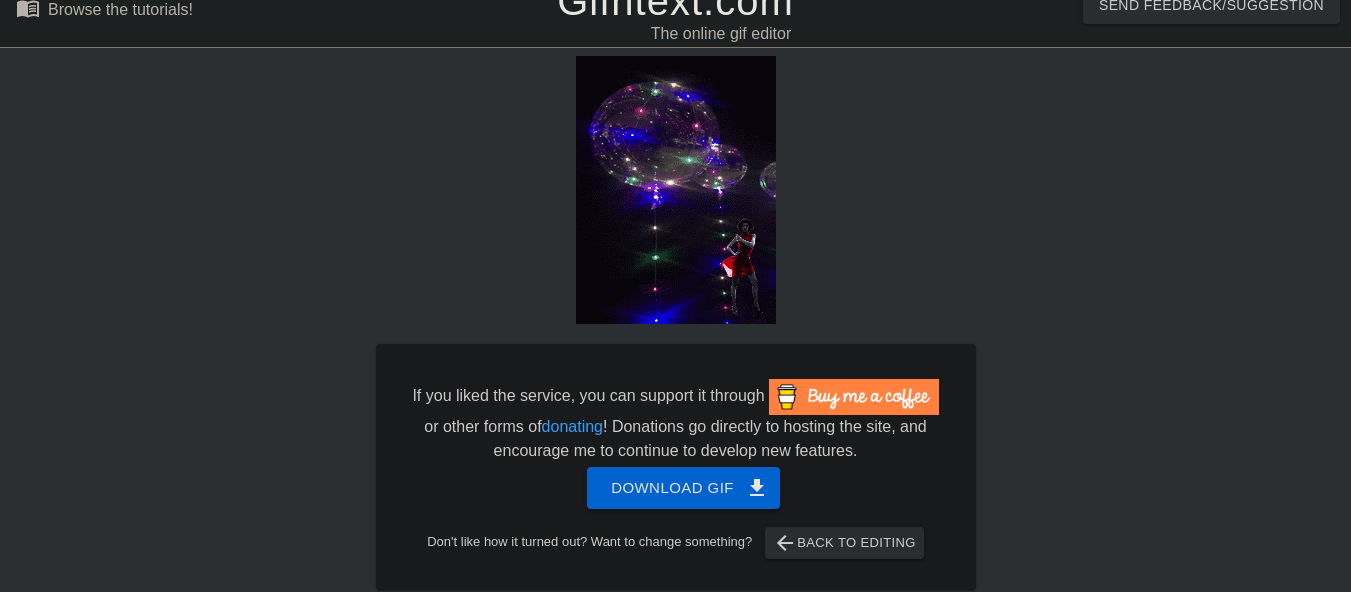 scroll, scrollTop: 0, scrollLeft: 0, axis: both 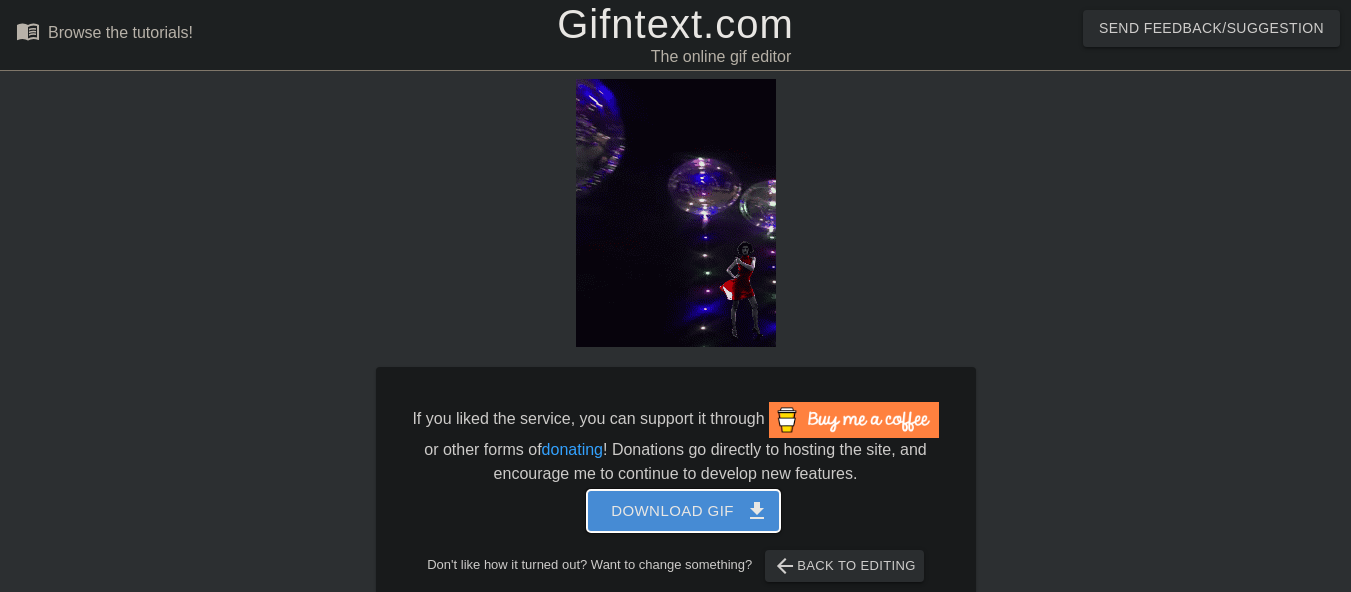 click on "Download gif get_app" at bounding box center [683, 511] 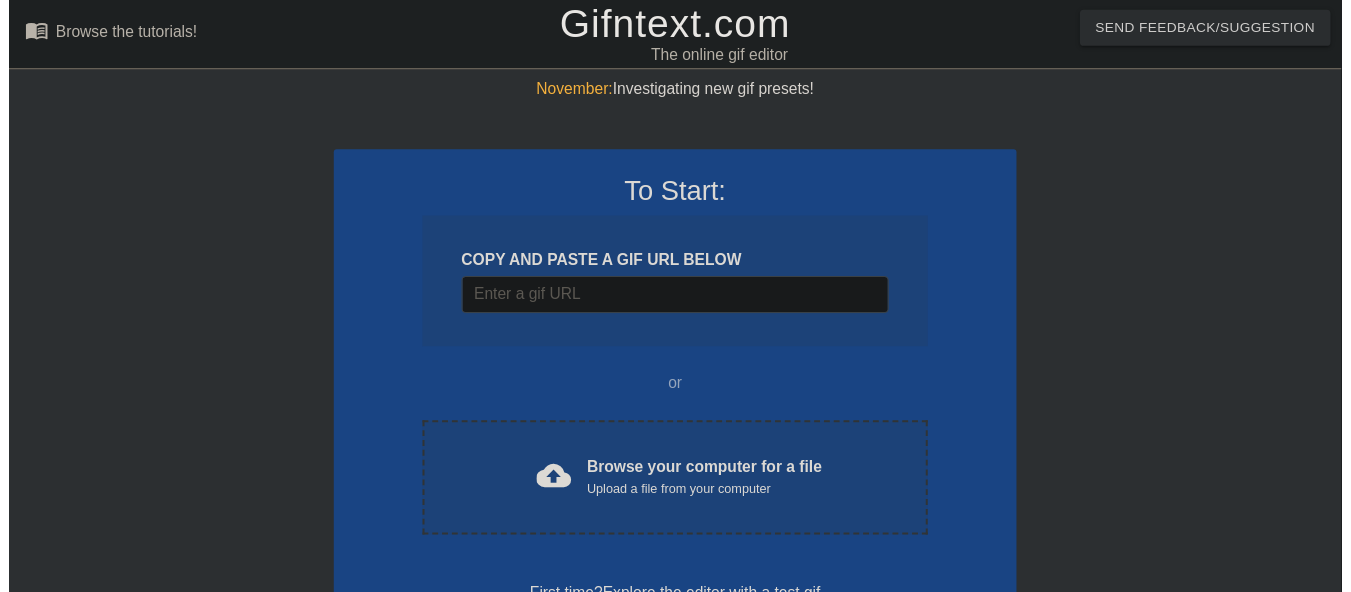 scroll, scrollTop: 0, scrollLeft: 0, axis: both 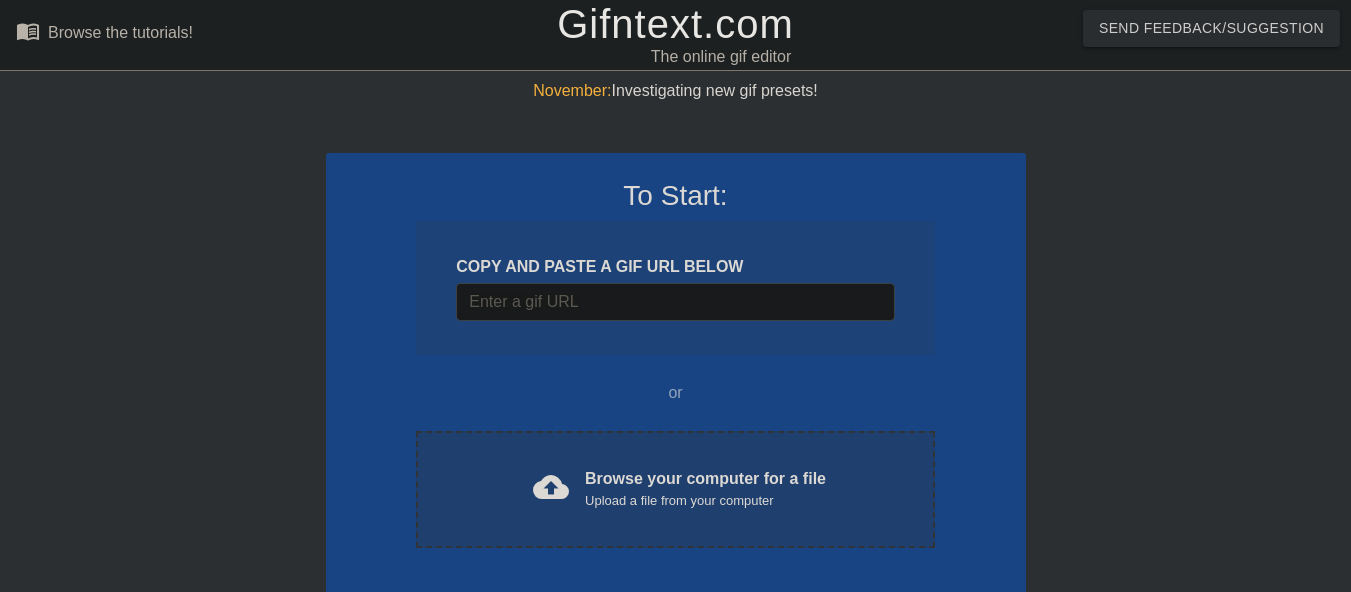click on "cloud_upload Browse your computer for a file Upload a file from your computer" at bounding box center [675, 489] 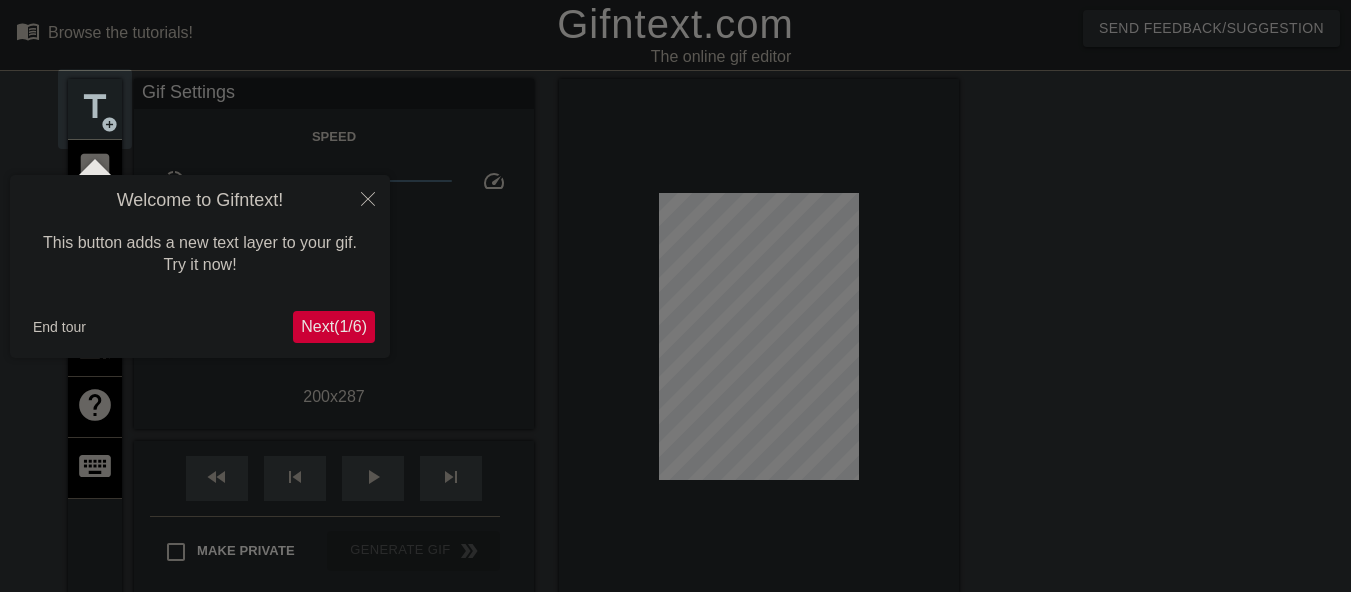 scroll, scrollTop: 49, scrollLeft: 0, axis: vertical 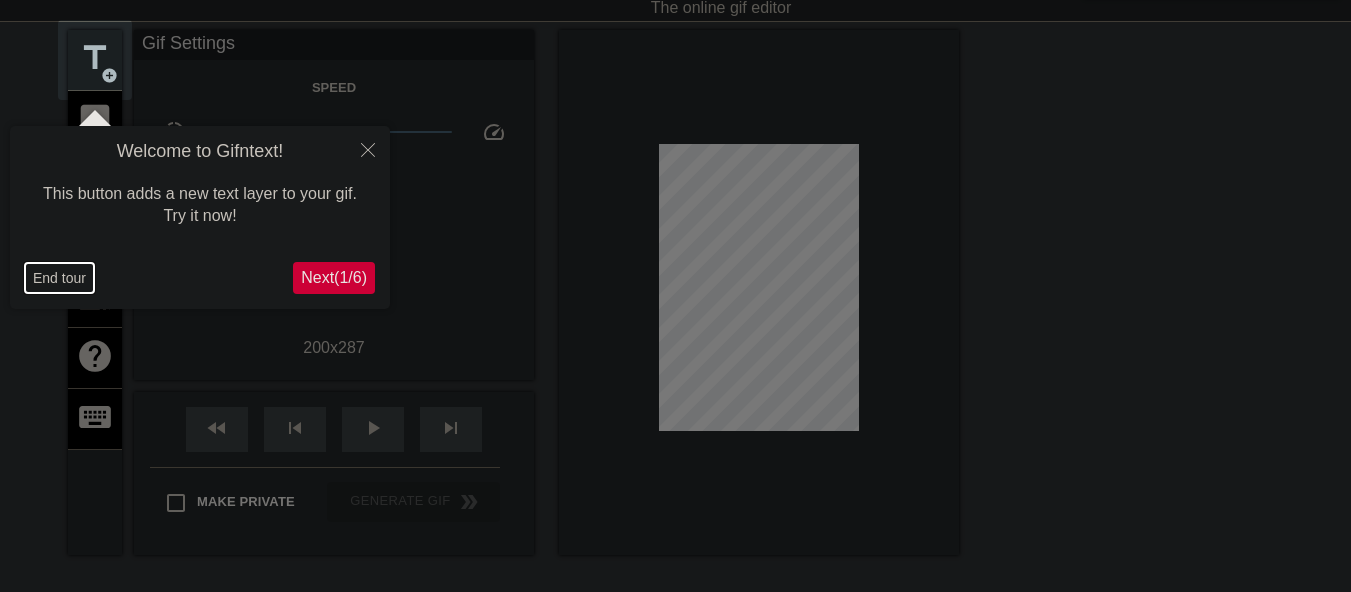 click on "End tour" at bounding box center (59, 278) 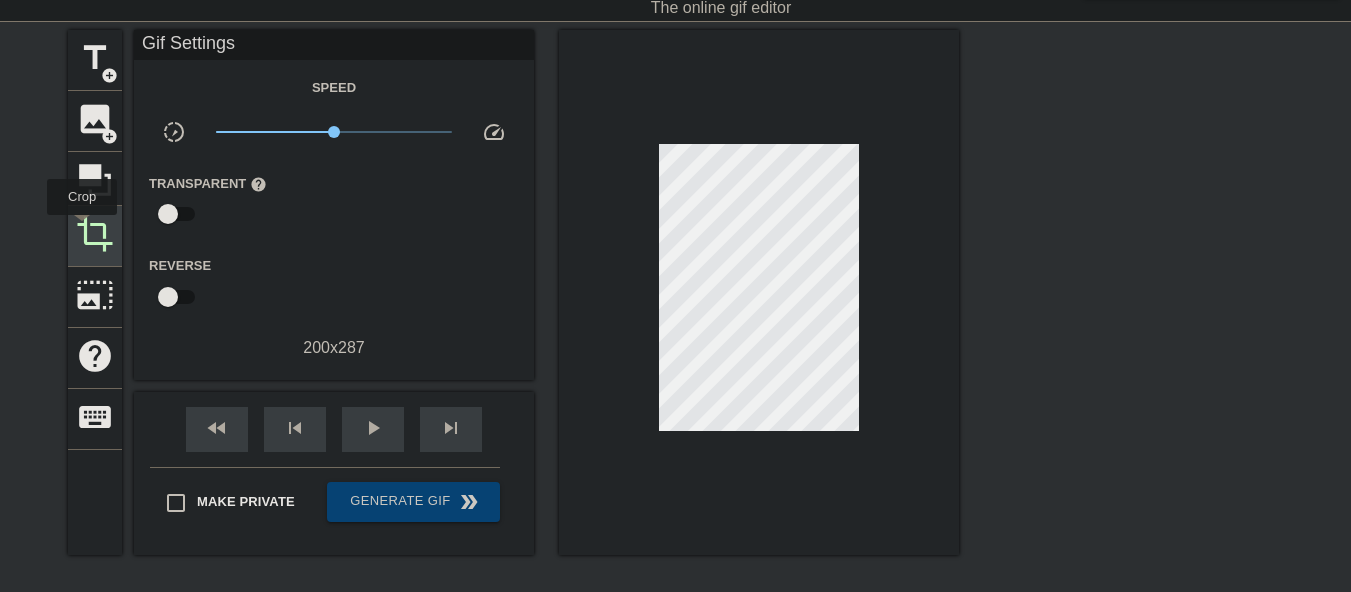 click on "crop" at bounding box center [95, 234] 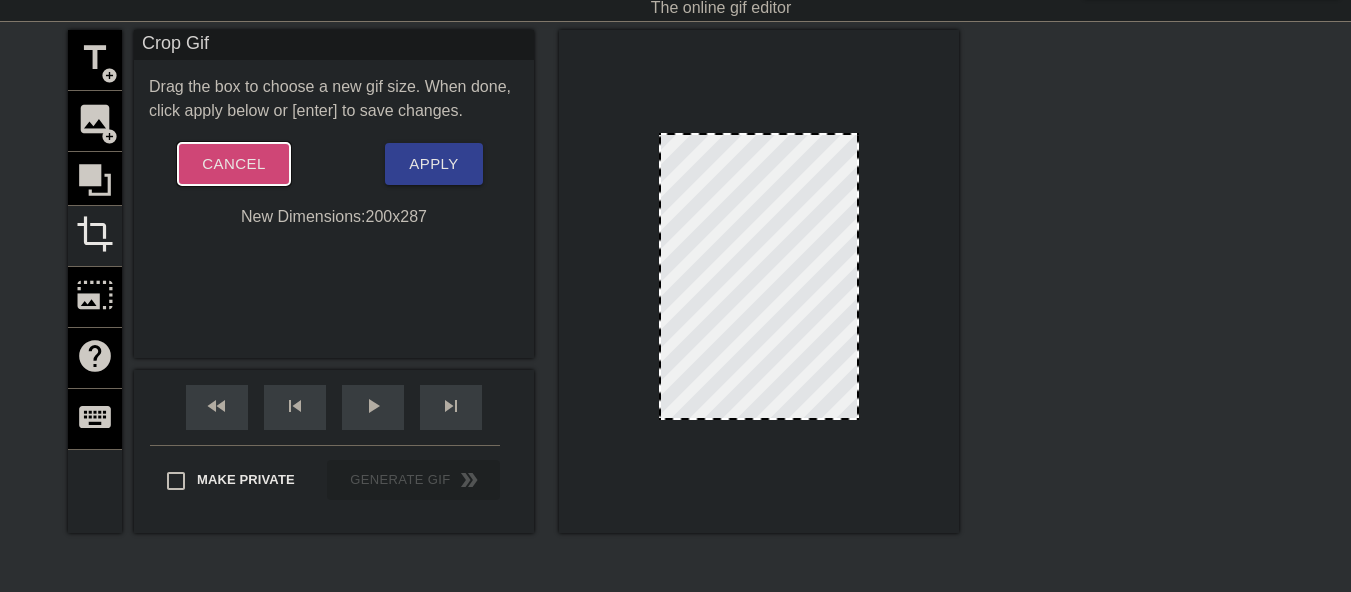 click on "Cancel" at bounding box center (233, 164) 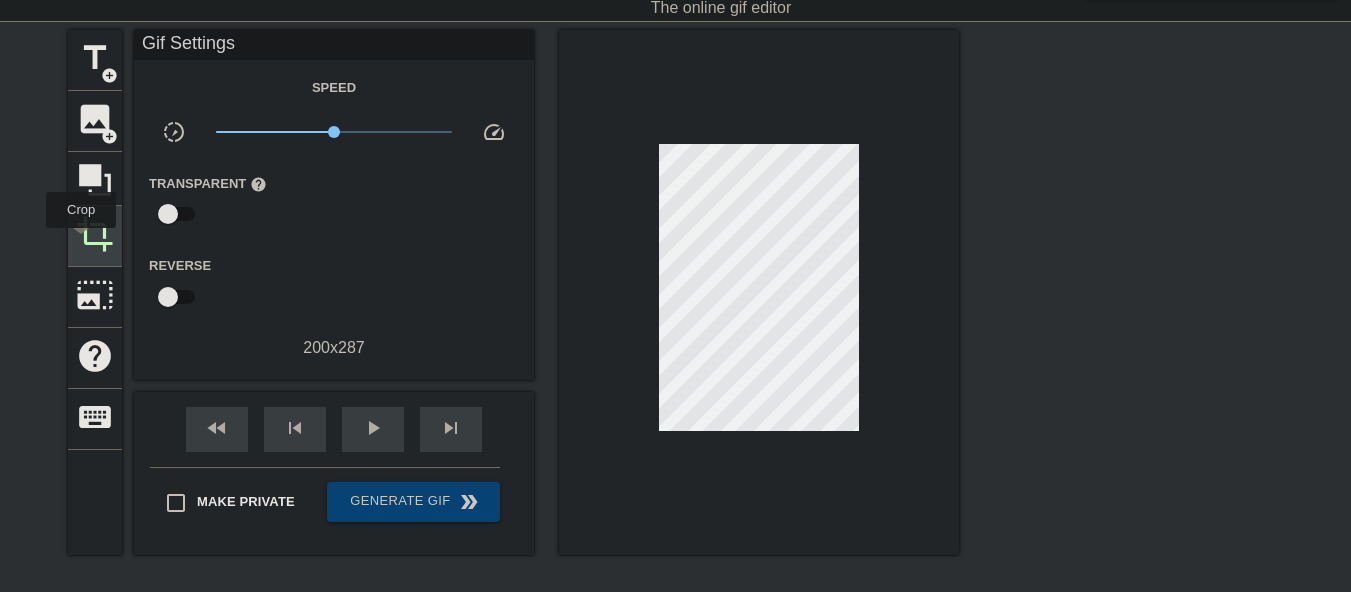 click on "crop" at bounding box center [95, 234] 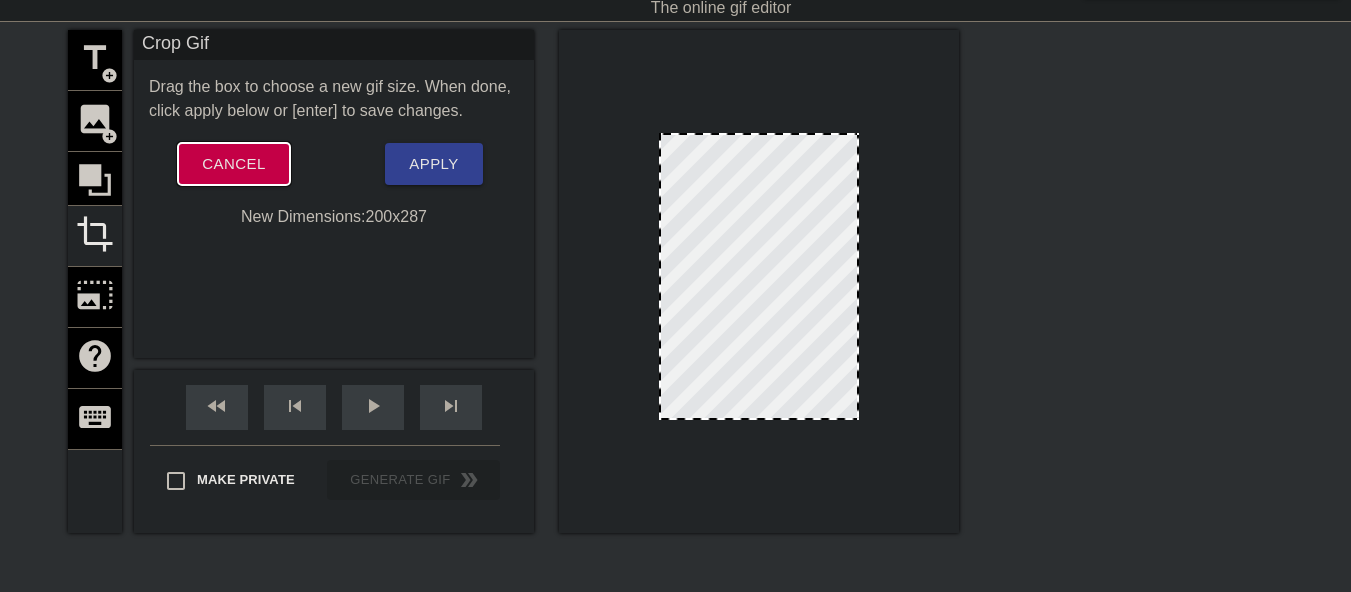 click on "Cancel" at bounding box center (233, 164) 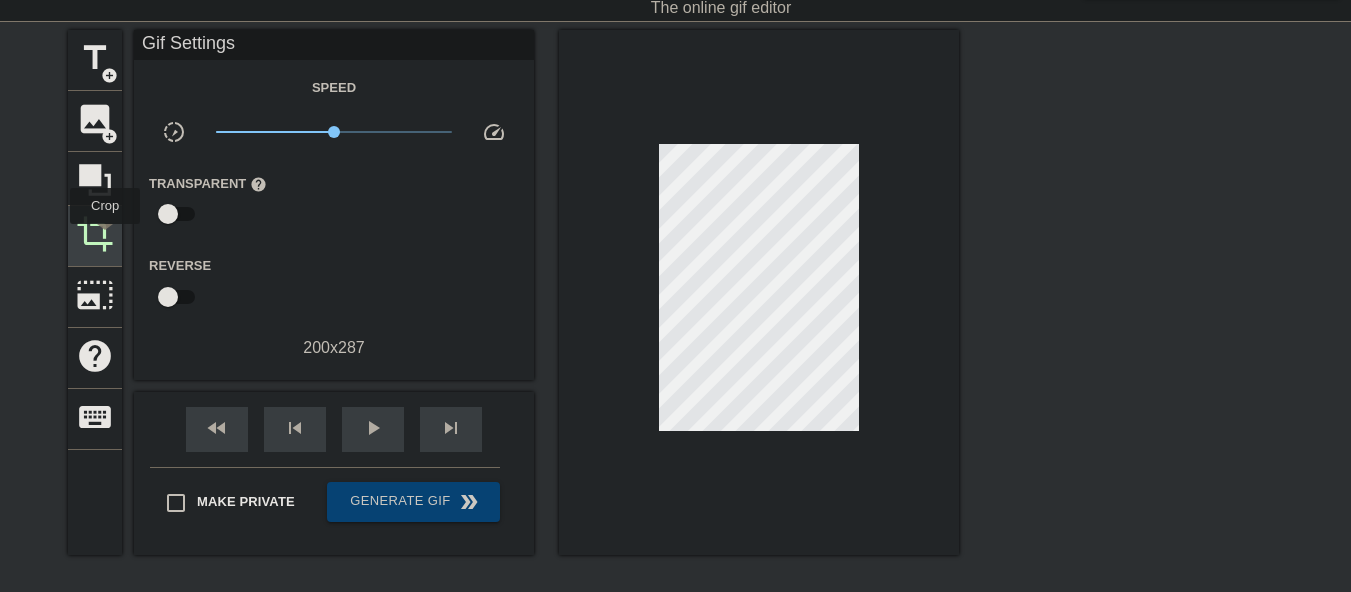 click on "crop" at bounding box center [95, 234] 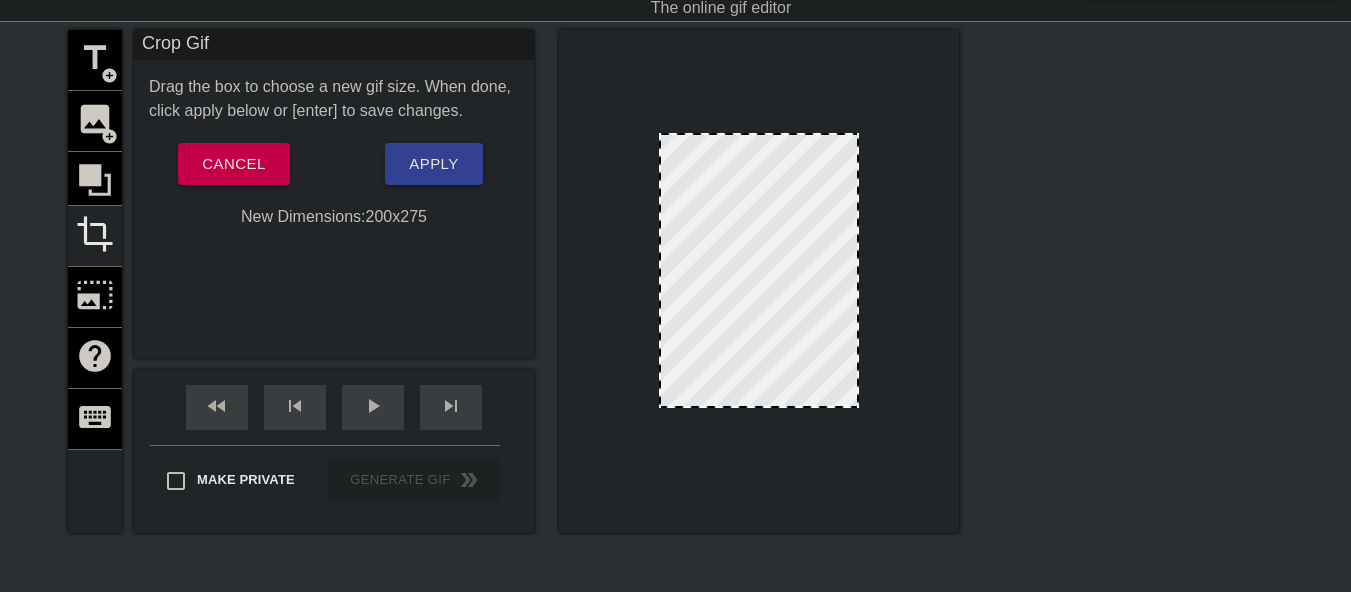 drag, startPoint x: 759, startPoint y: 418, endPoint x: 760, endPoint y: 406, distance: 12.0415945 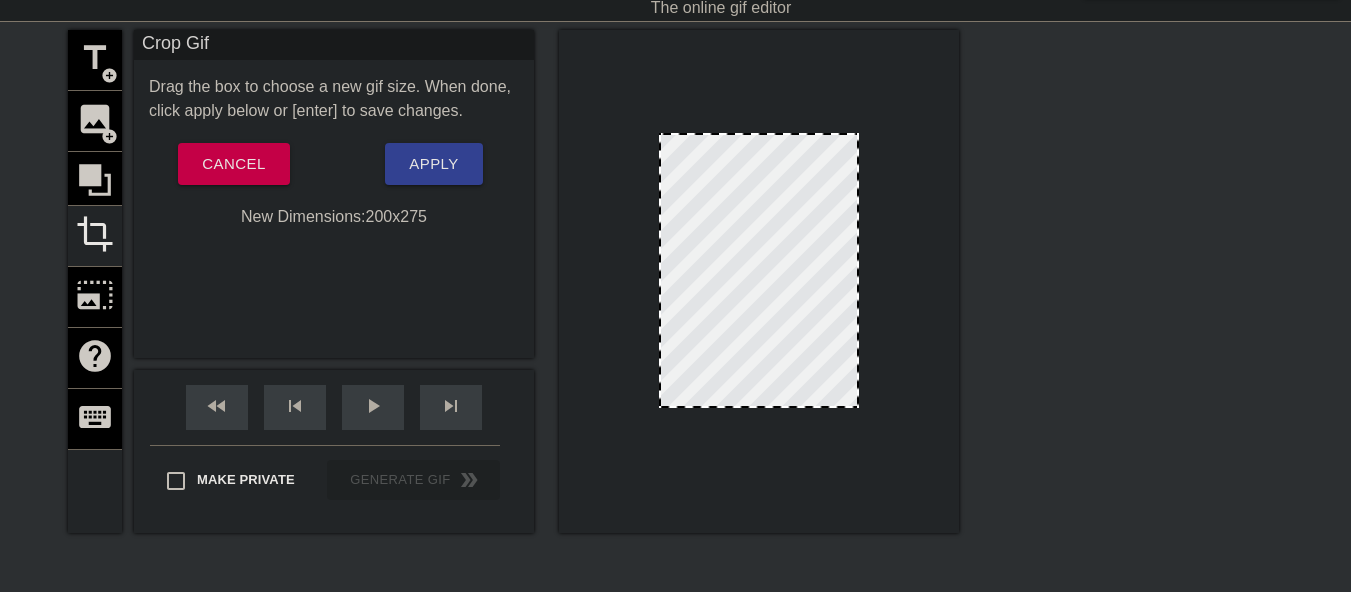 click at bounding box center (759, 406) 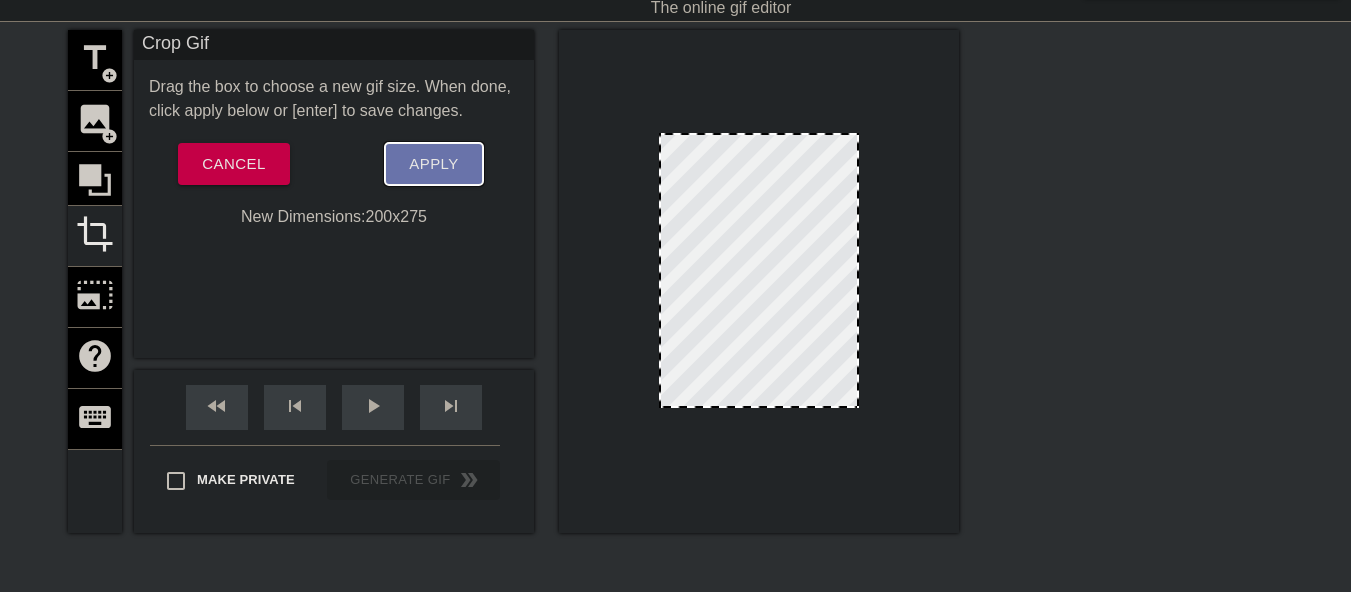 click on "Apply" at bounding box center (433, 164) 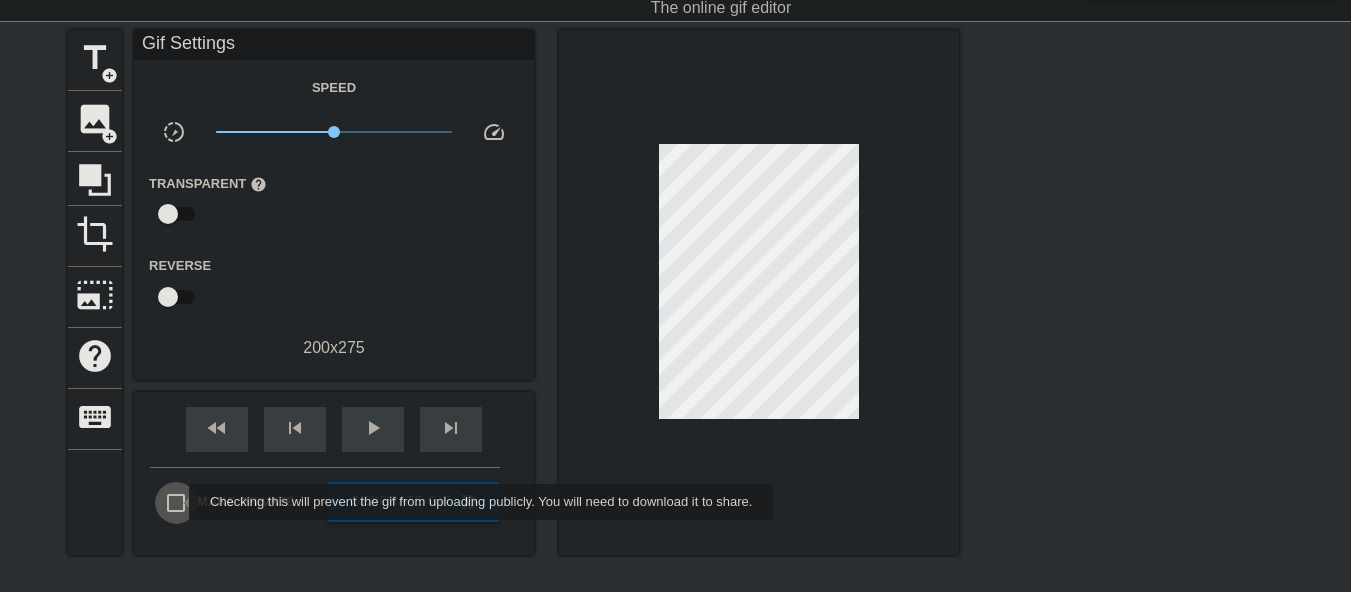 click on "Make Private" at bounding box center (176, 503) 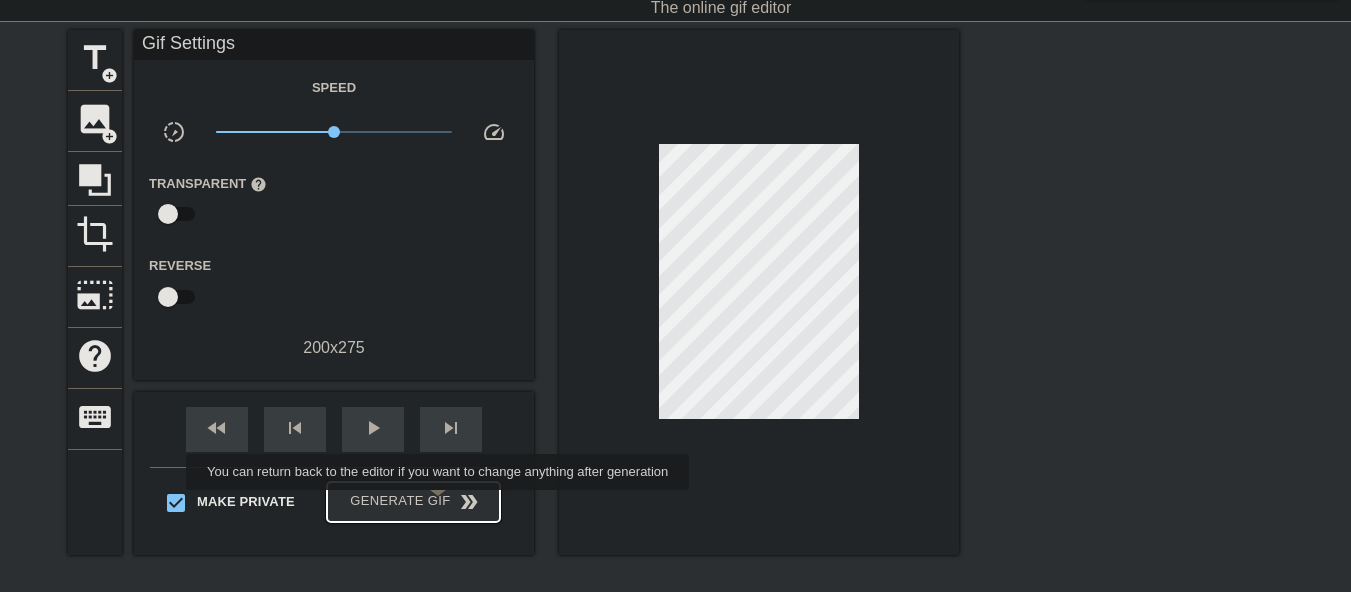 click on "Generate Gif double_arrow" at bounding box center (413, 502) 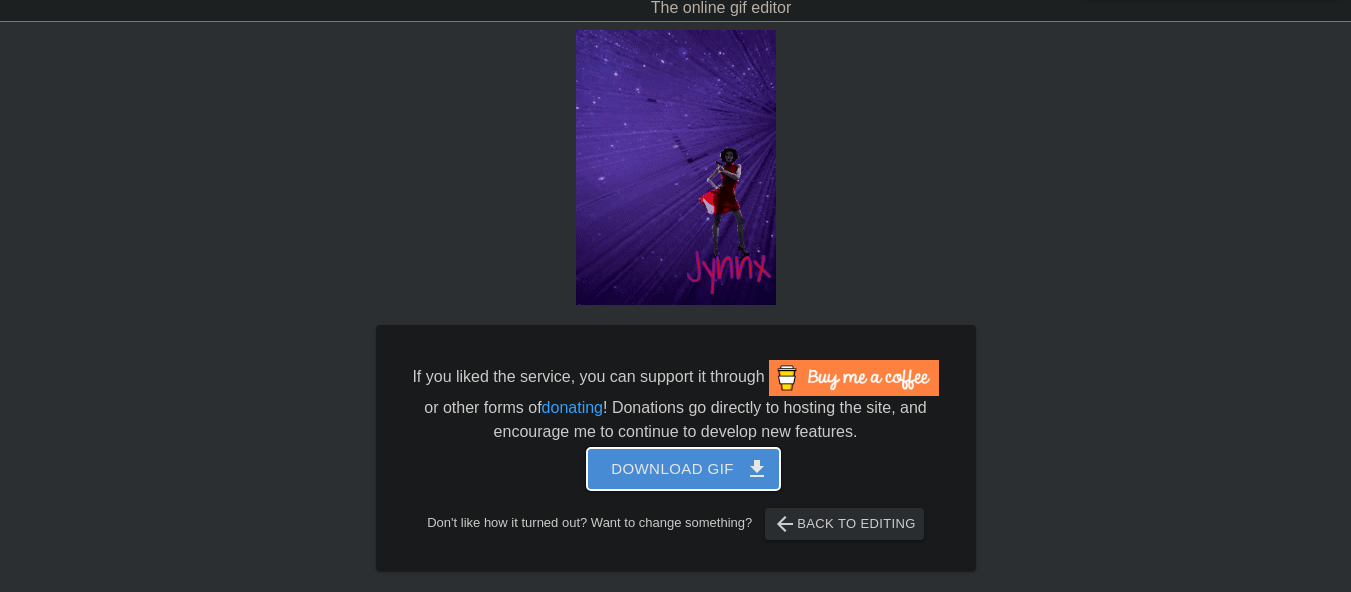 click on "Download gif get_app" at bounding box center (683, 469) 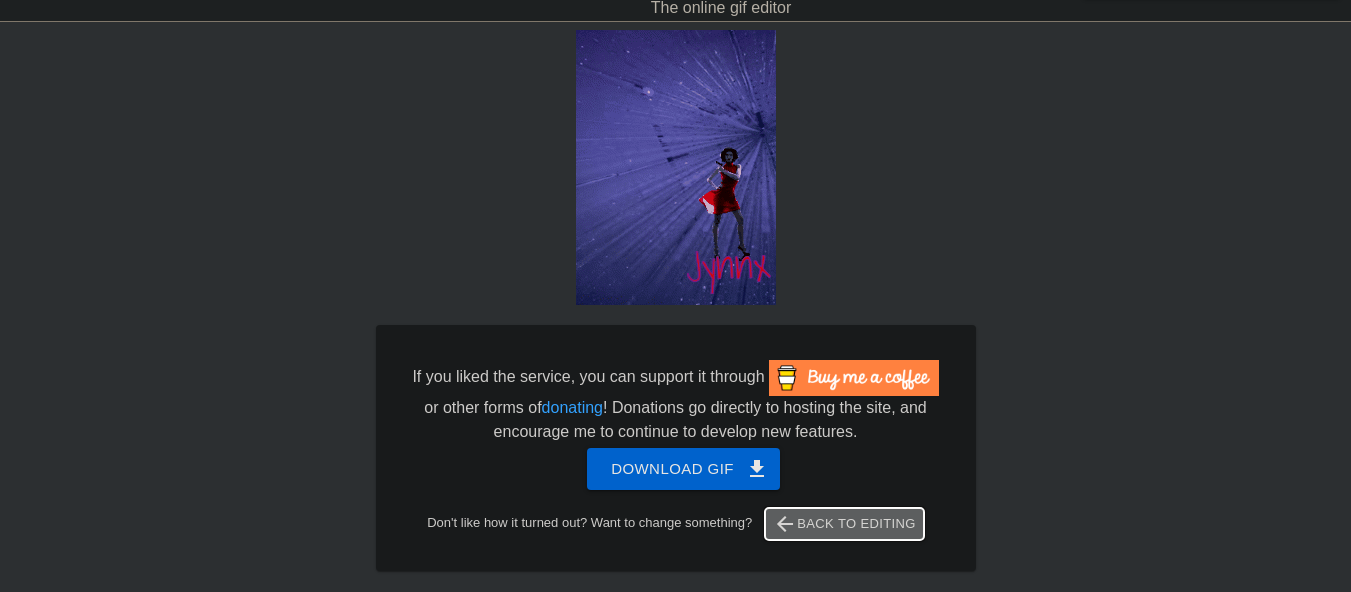 click on "arrow_back Back to Editing" at bounding box center (844, 524) 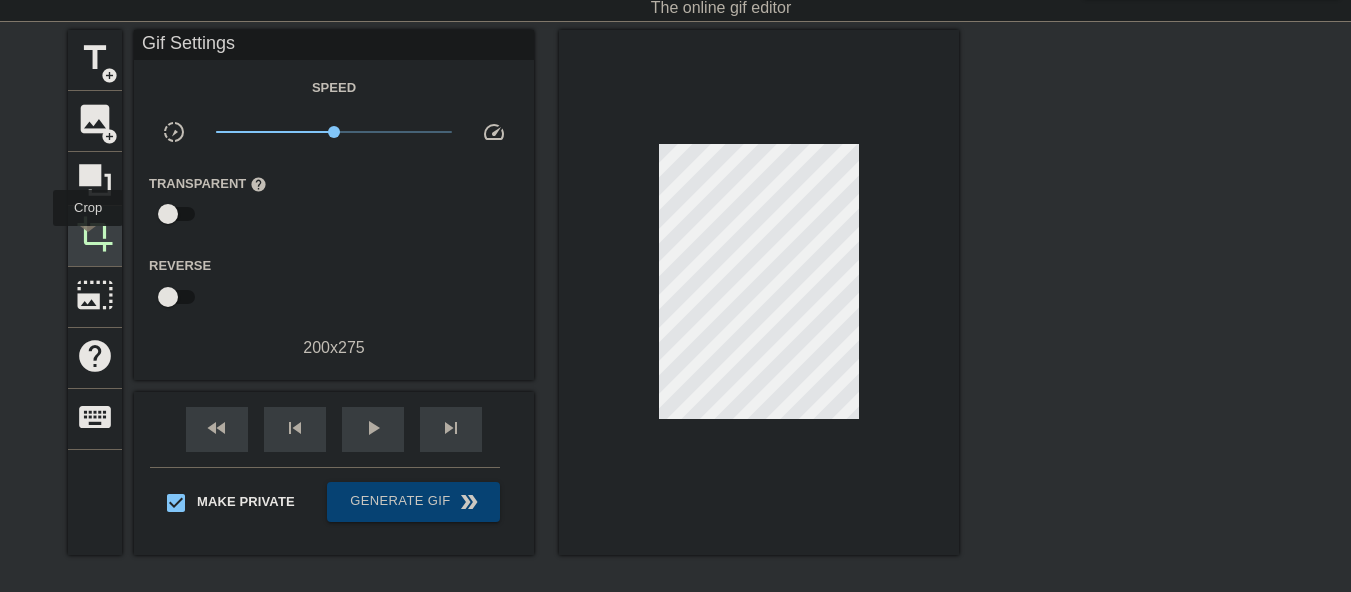 click on "crop" at bounding box center (95, 234) 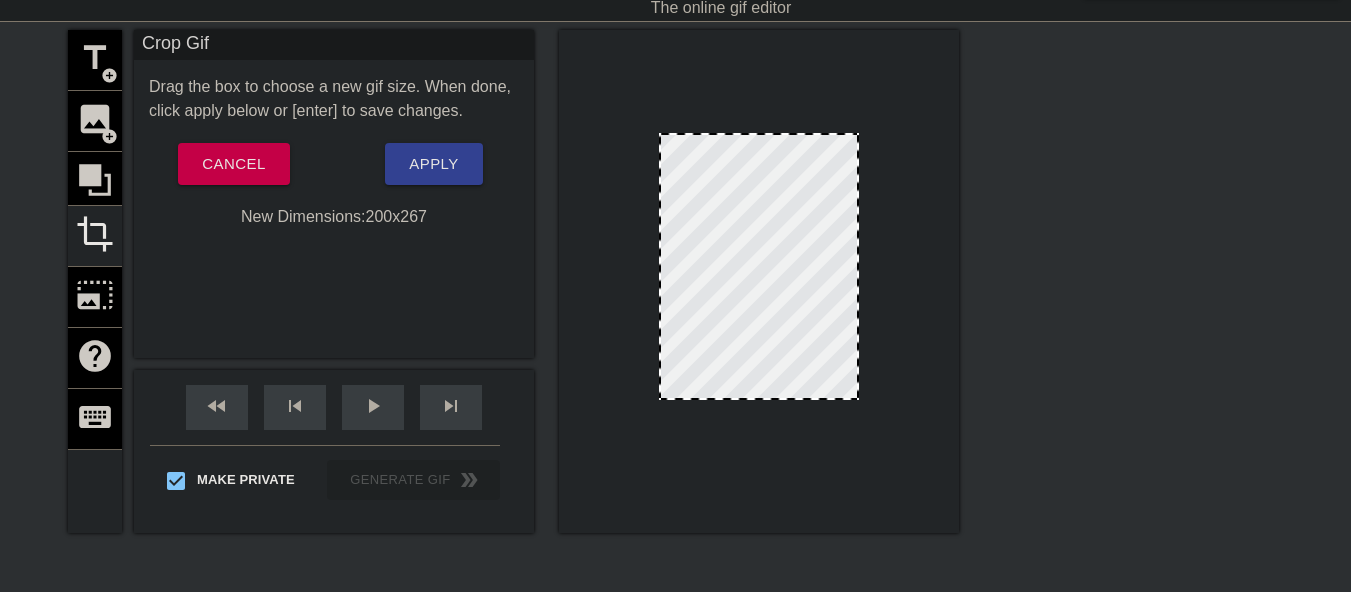 click at bounding box center [759, 398] 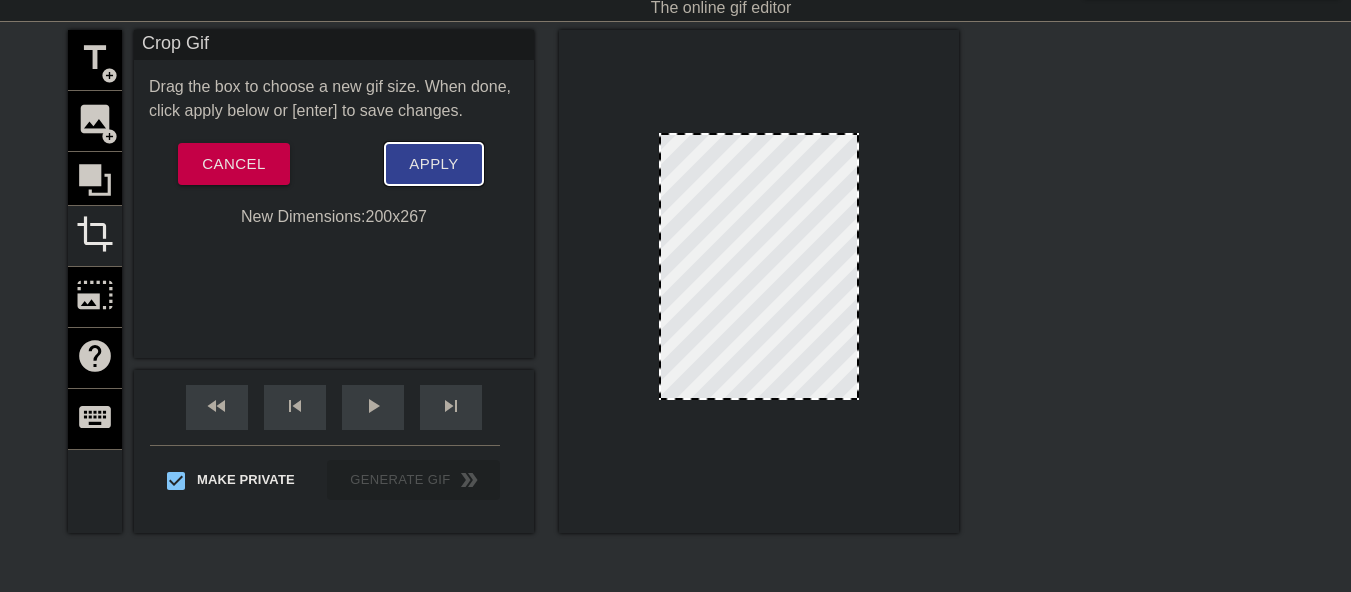 click on "Apply" at bounding box center [433, 164] 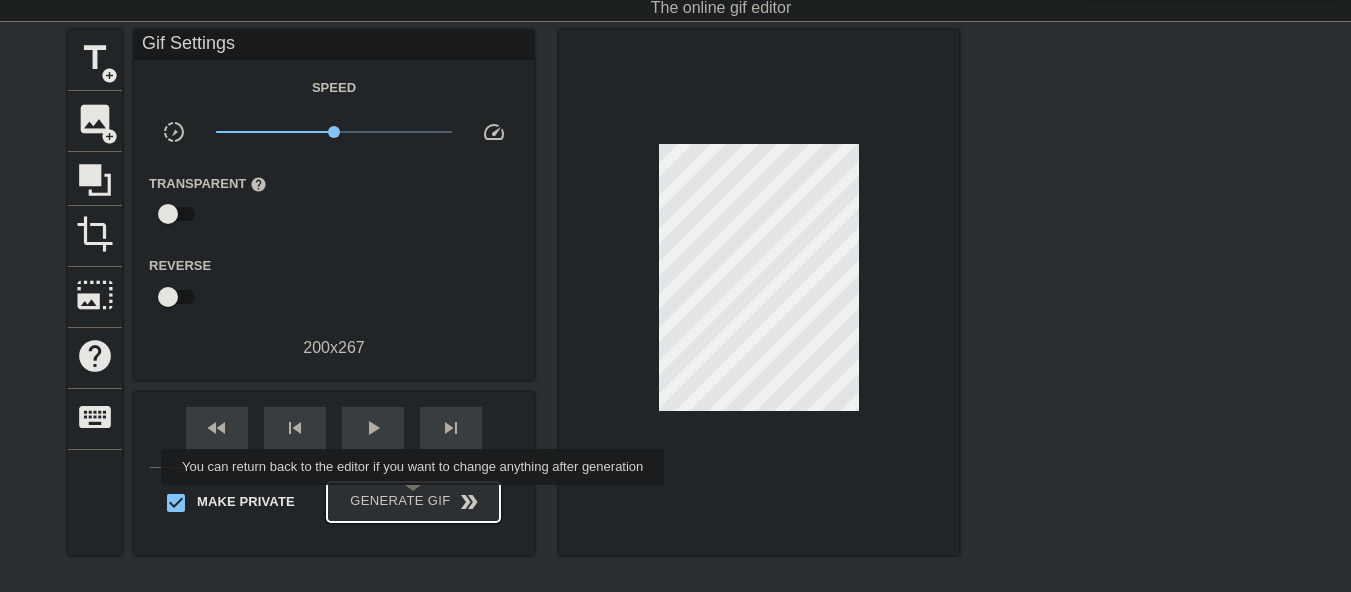 click on "Generate Gif double_arrow" at bounding box center (413, 502) 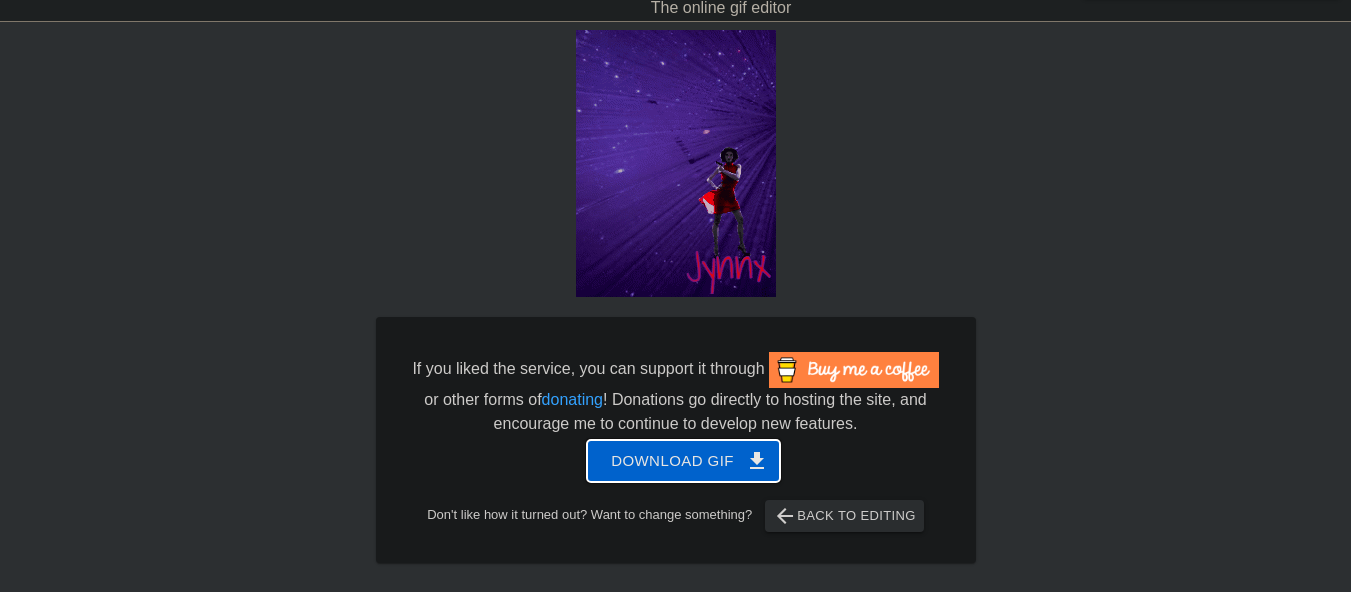 click on "Download gif get_app" at bounding box center (683, 461) 